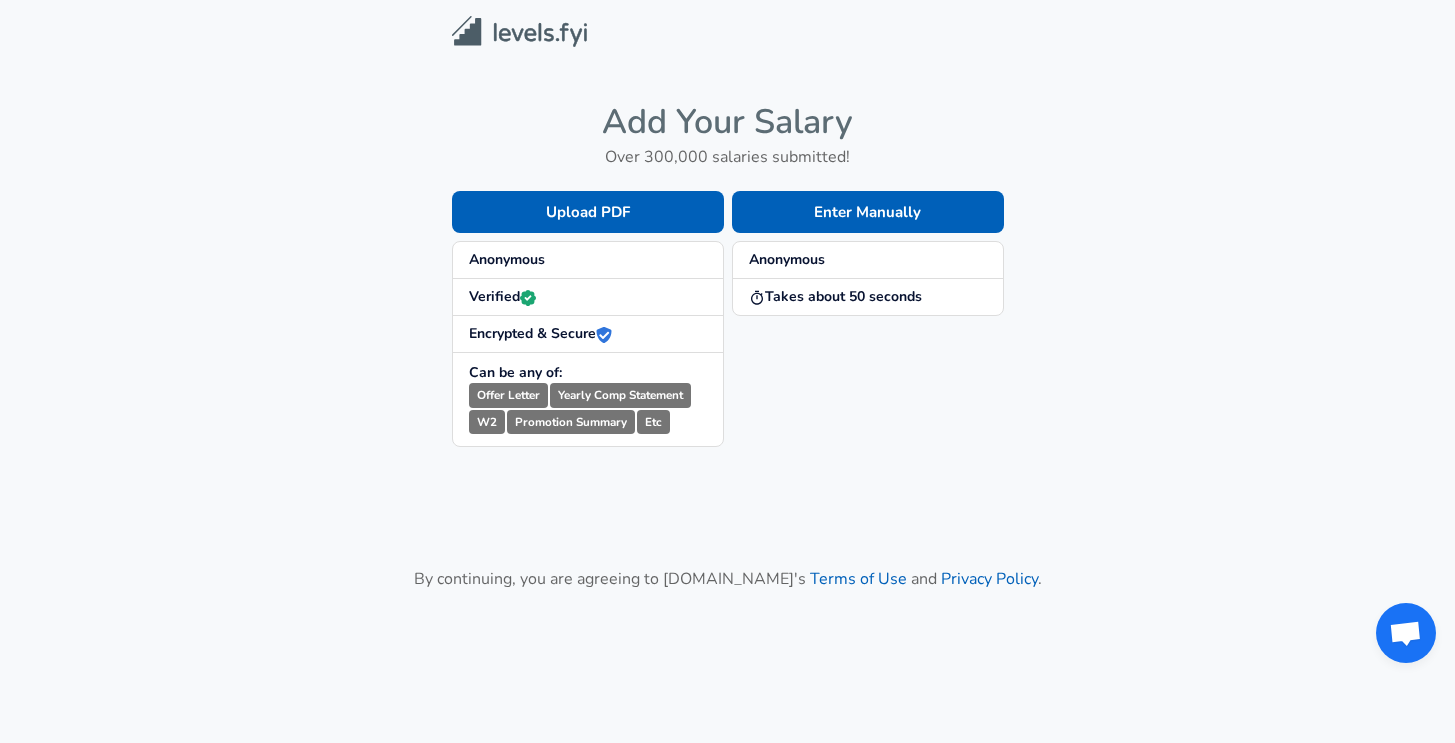 scroll, scrollTop: 0, scrollLeft: 0, axis: both 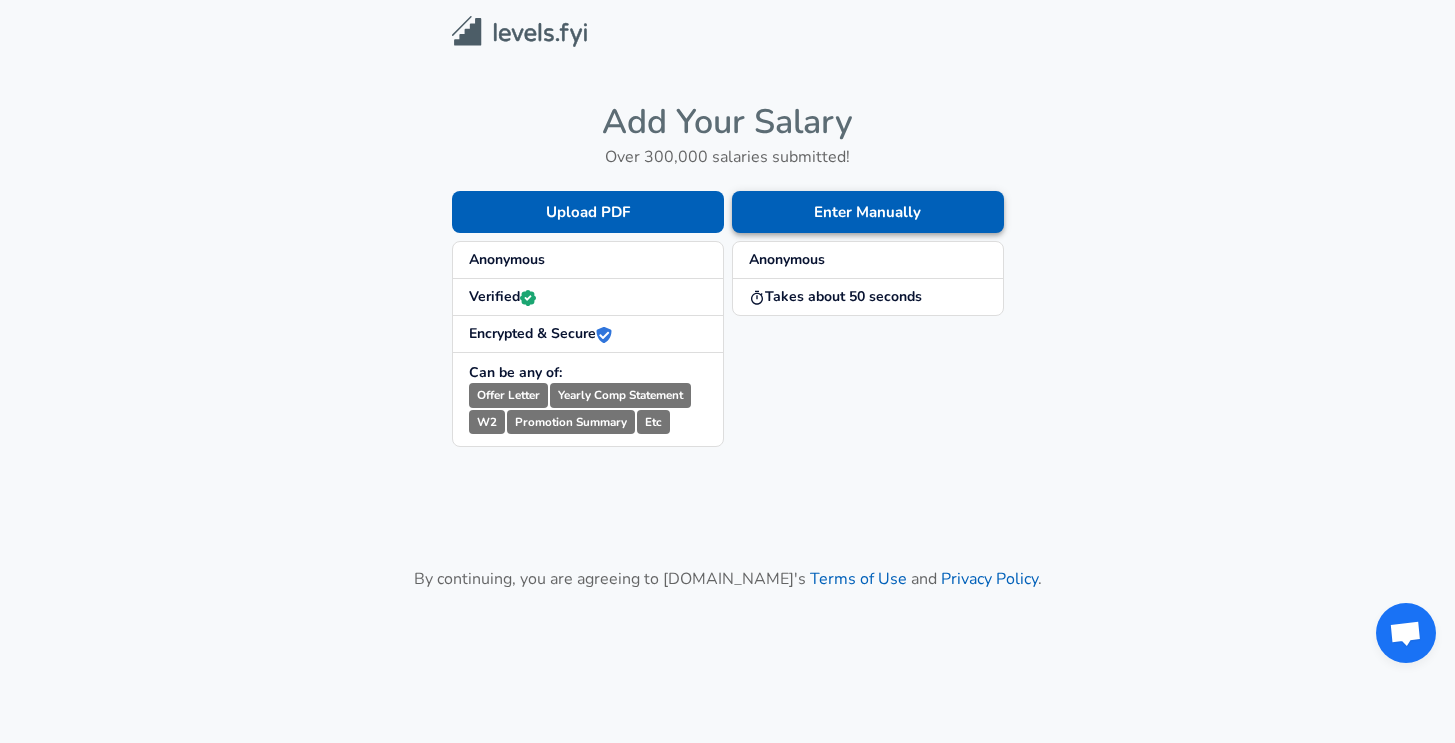 click on "Enter Manually" at bounding box center [868, 212] 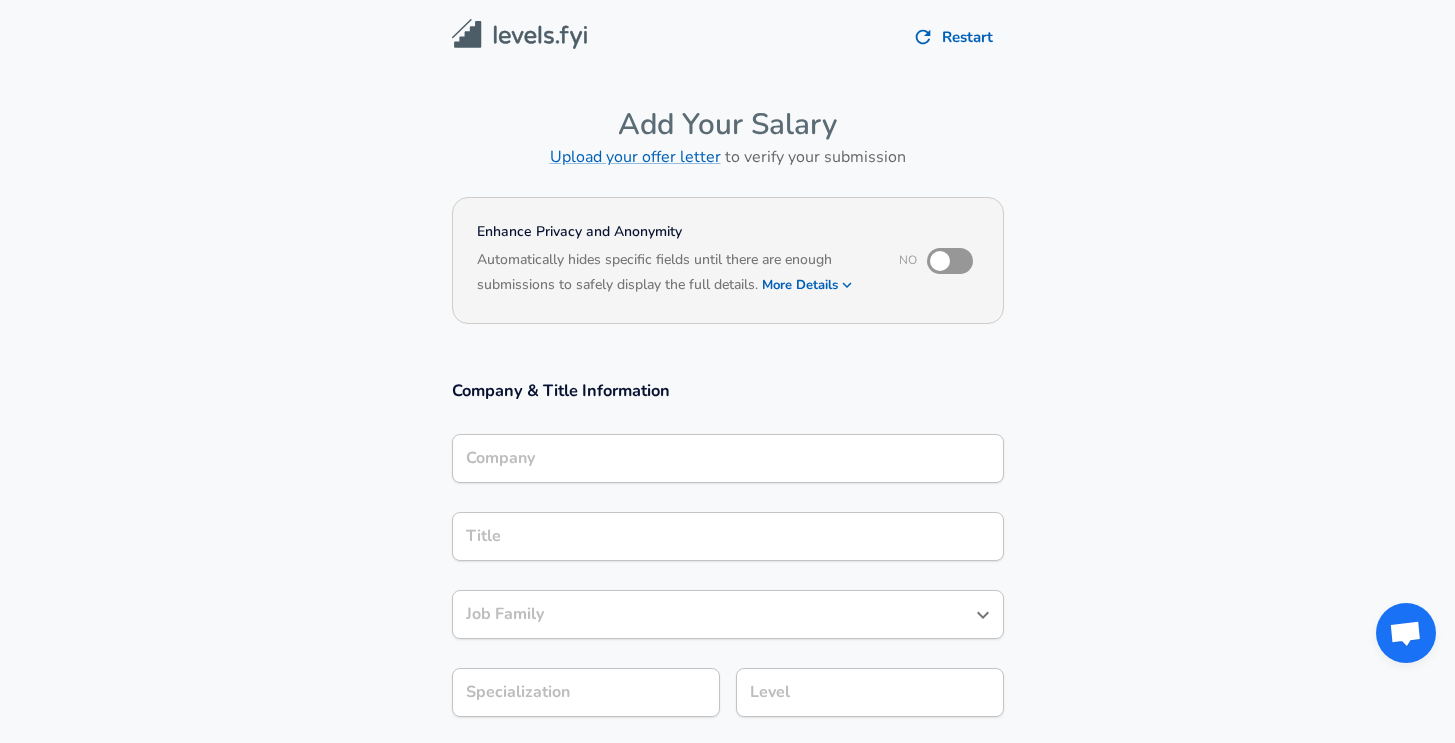 click on "Company" at bounding box center (728, 458) 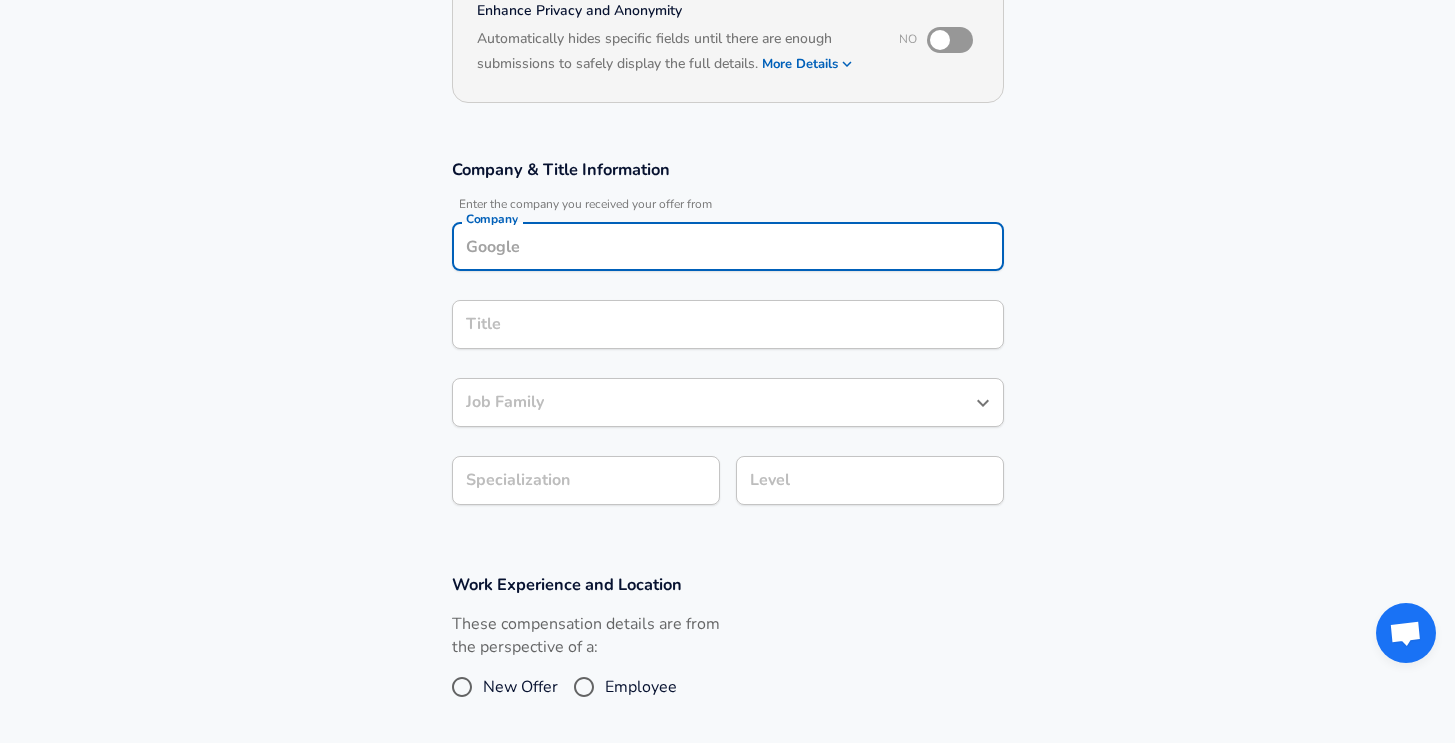 scroll, scrollTop: 341, scrollLeft: 0, axis: vertical 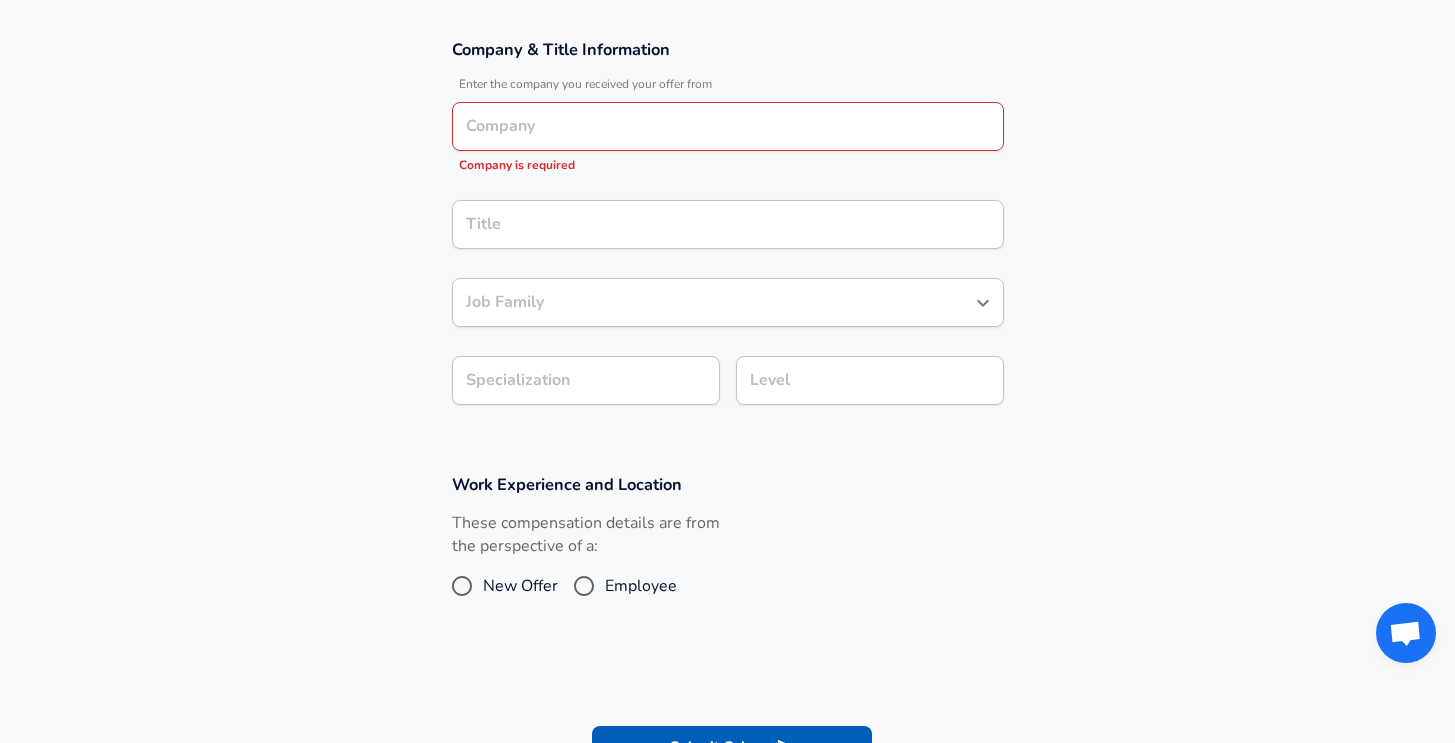 click on "These compensation details are from the perspective of a: New Offer Employee" at bounding box center [586, 565] 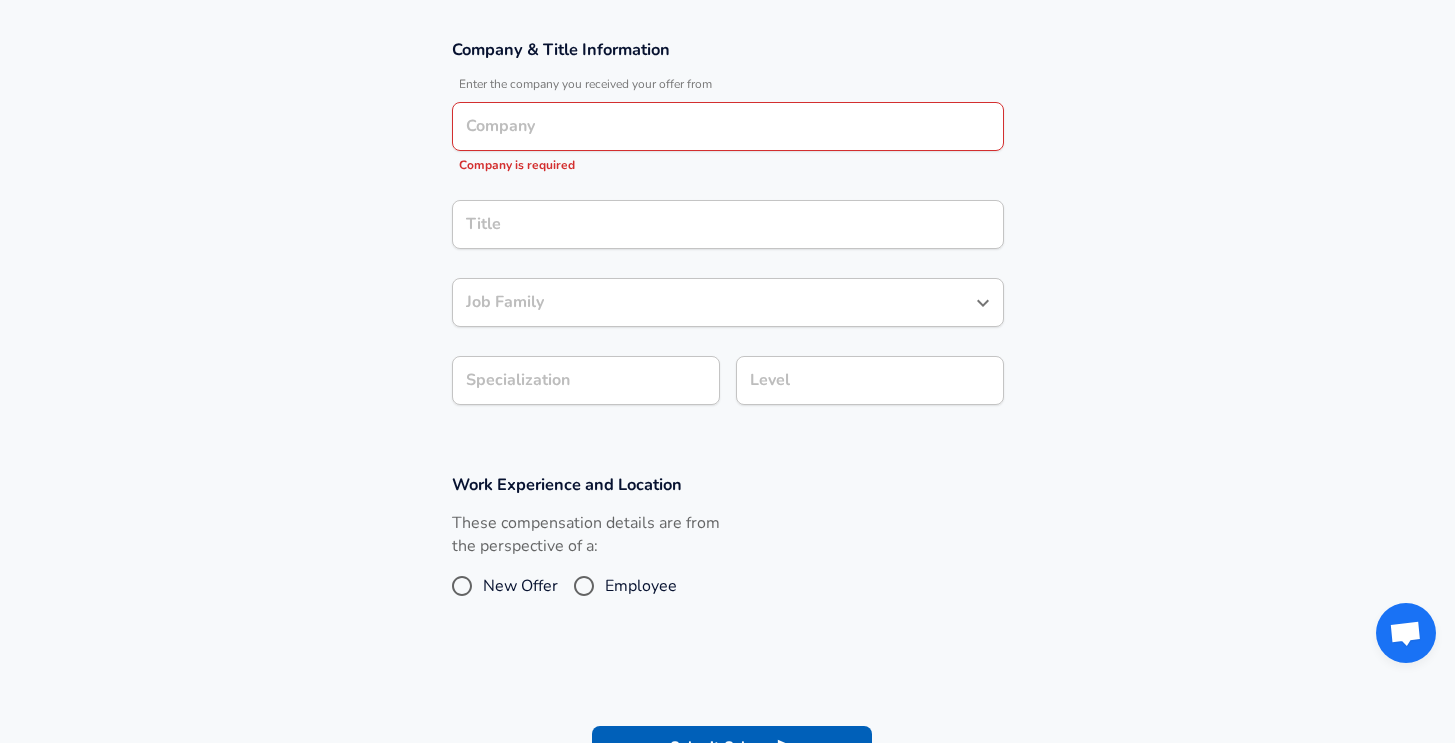 click on "Employee" at bounding box center (641, 586) 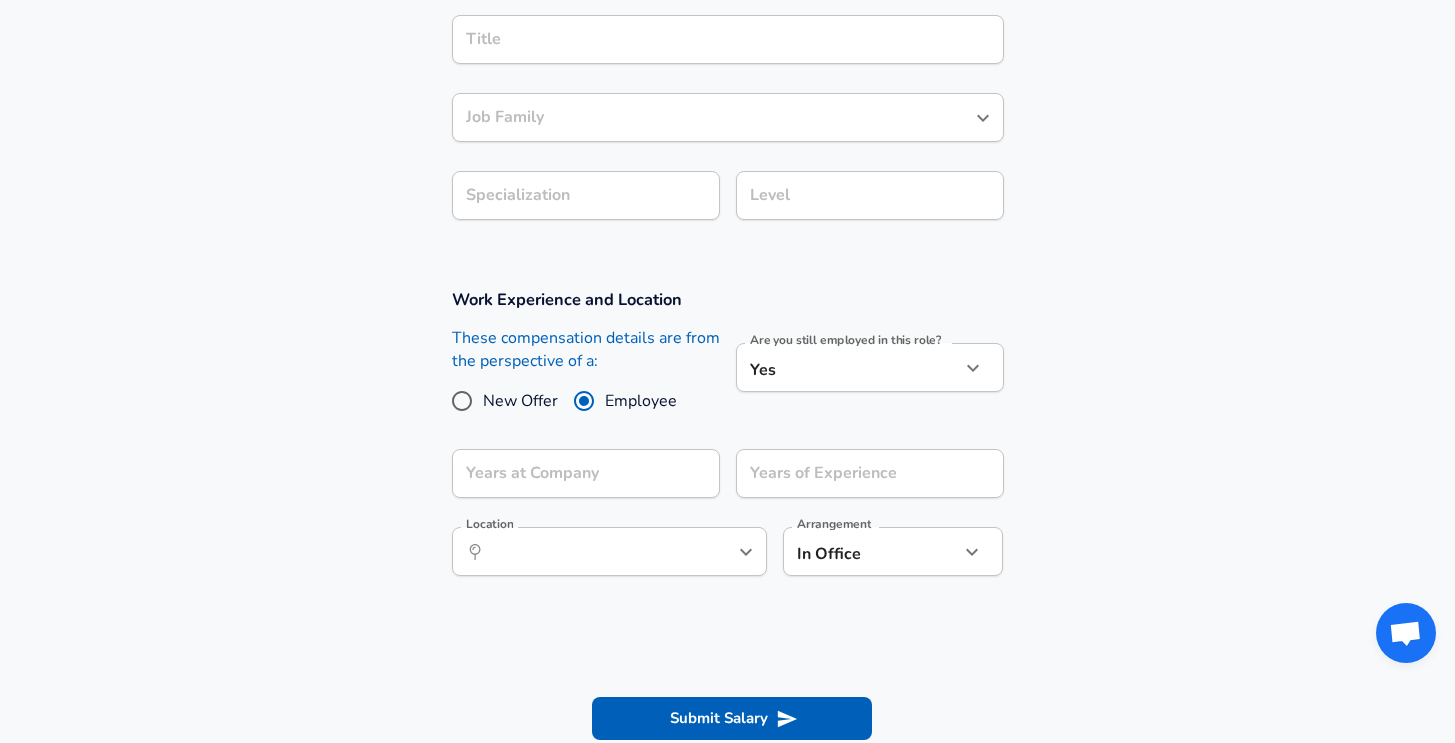 scroll, scrollTop: 566, scrollLeft: 0, axis: vertical 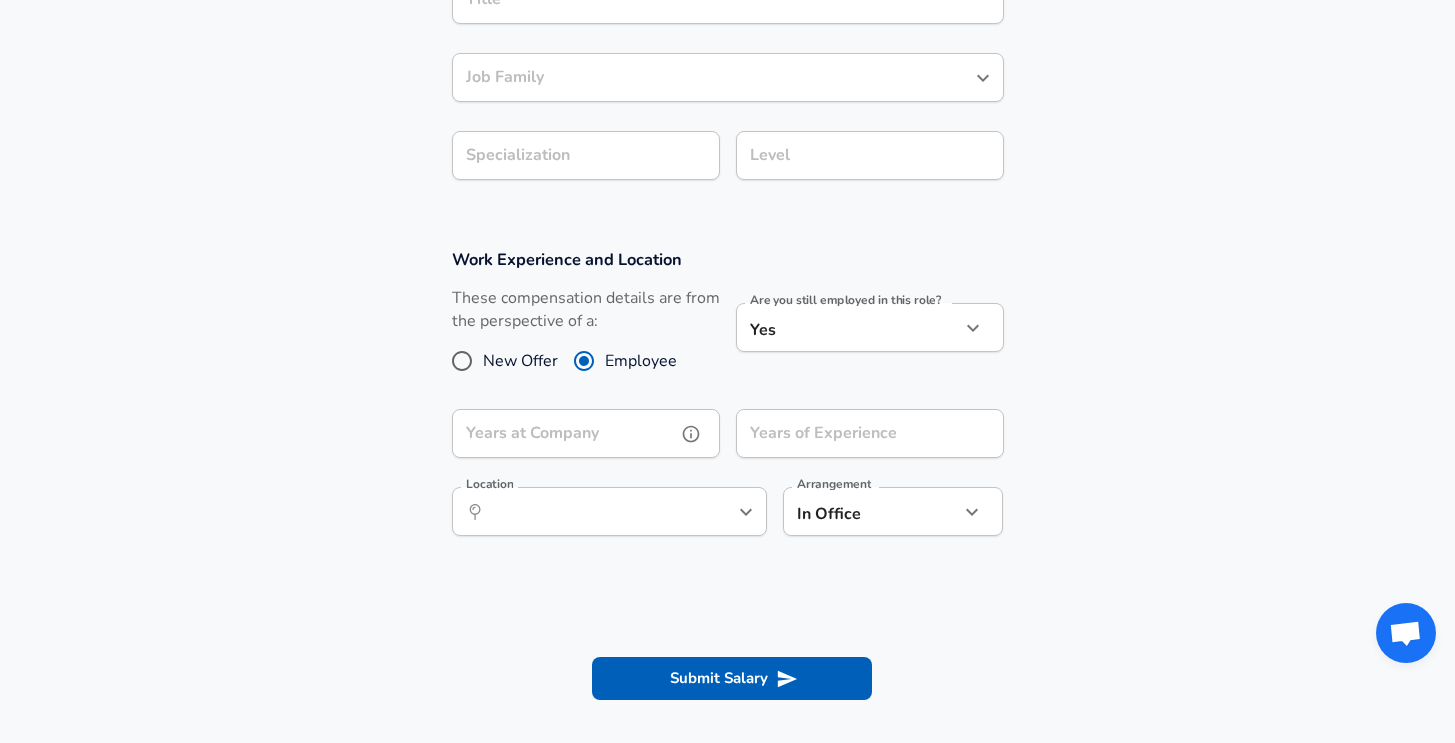 click on "Years at Company" at bounding box center (564, 433) 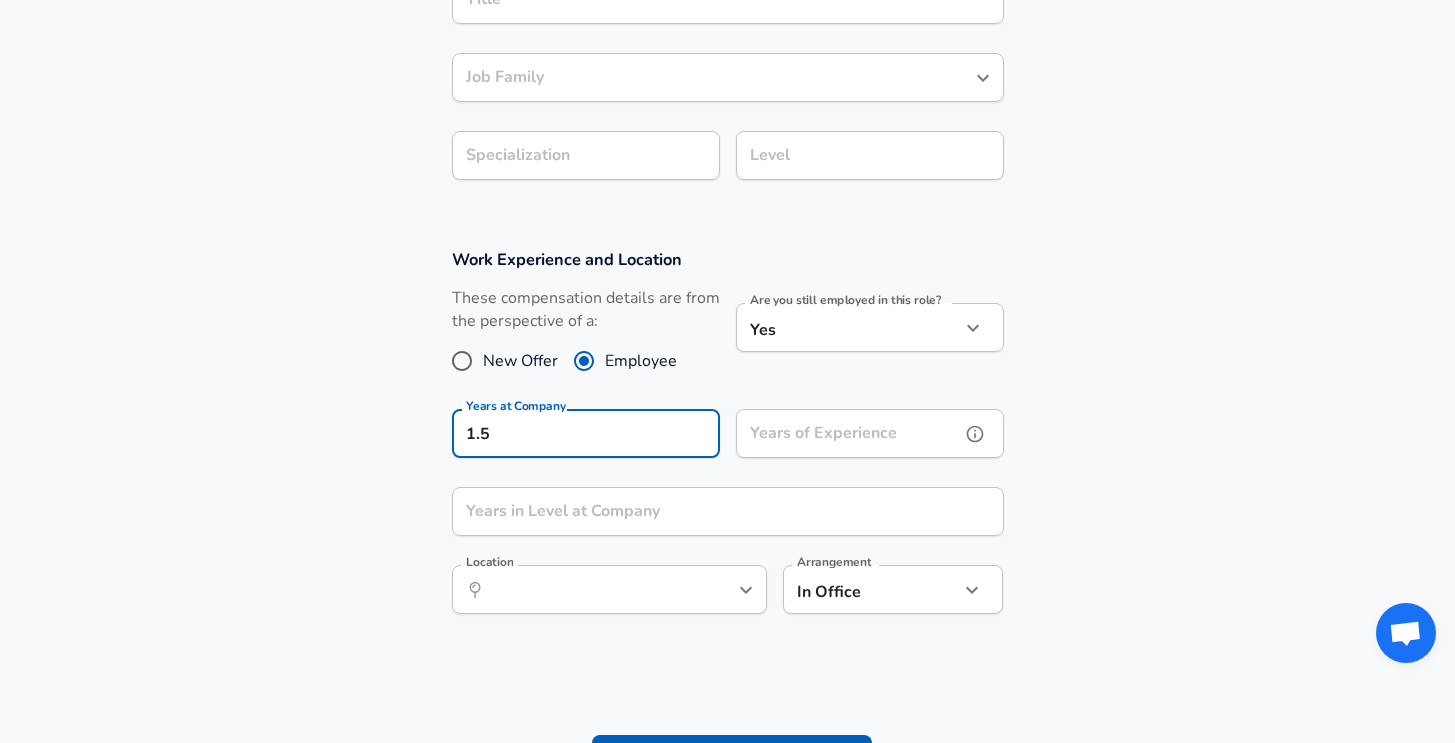 click on "Years of Experience" at bounding box center [848, 433] 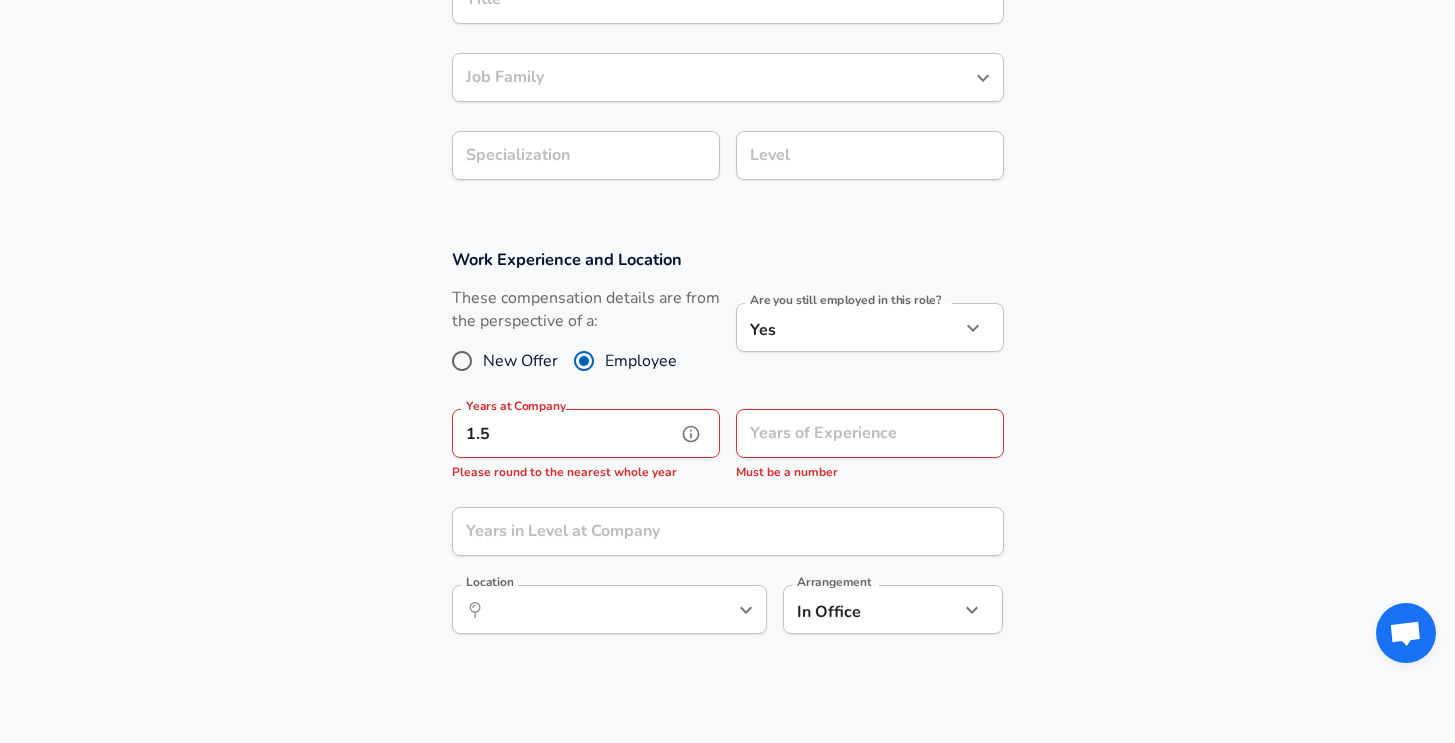click on "1.5" at bounding box center (564, 433) 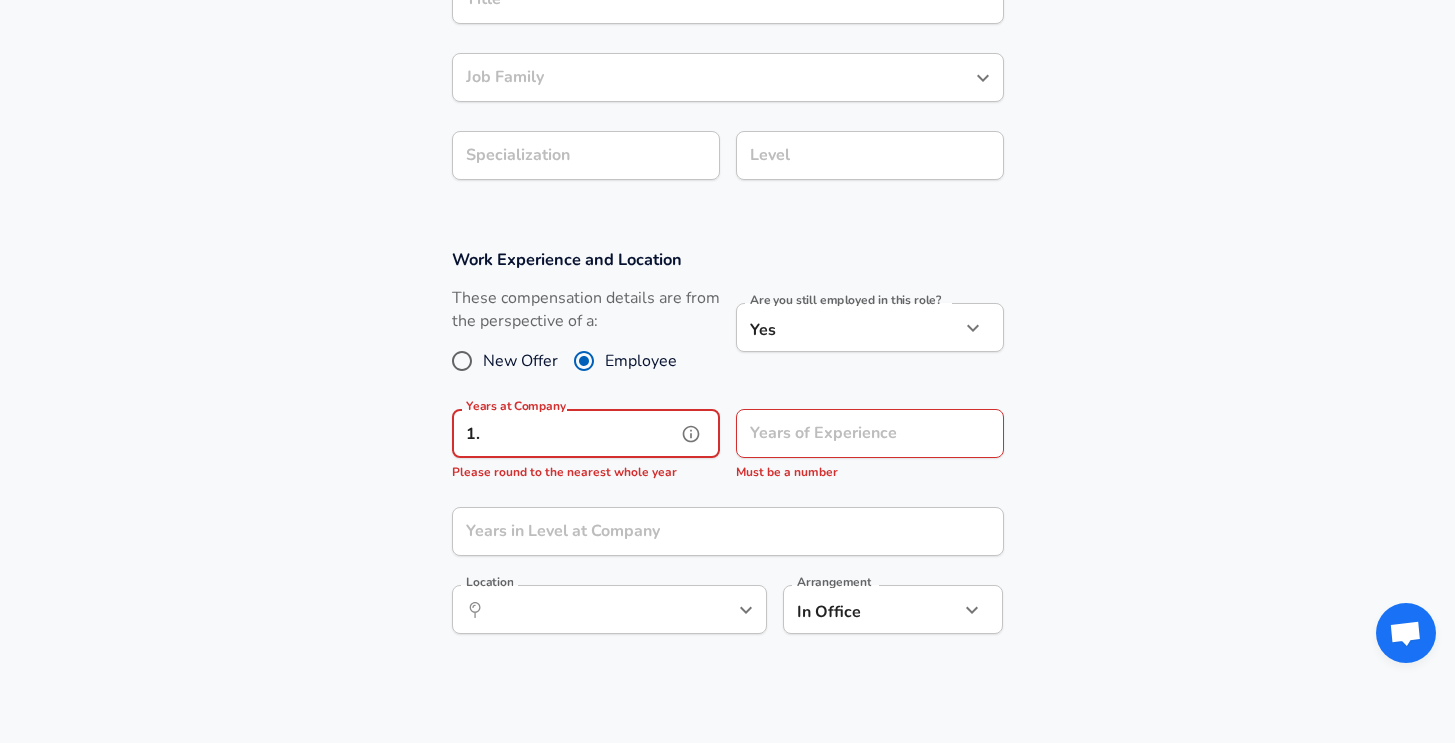 type on "1" 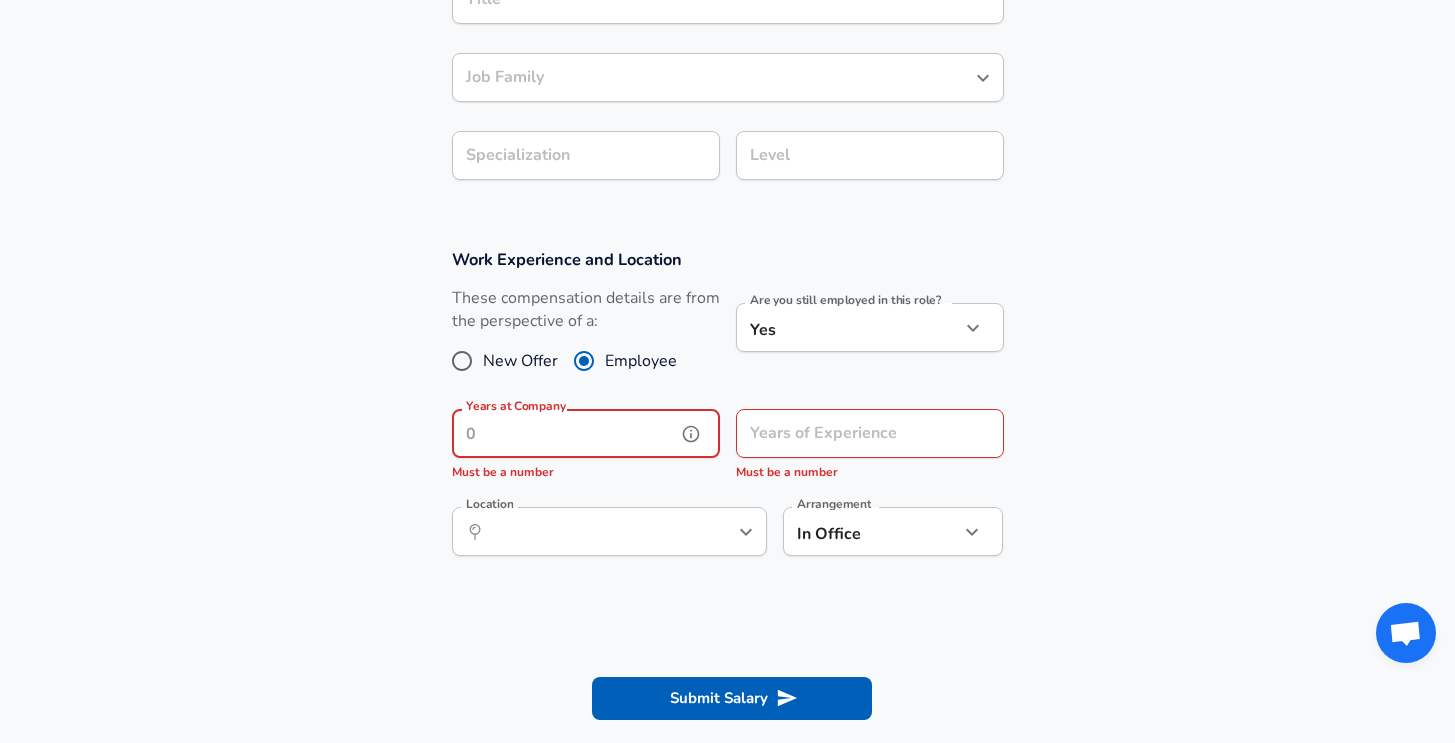 type on "1" 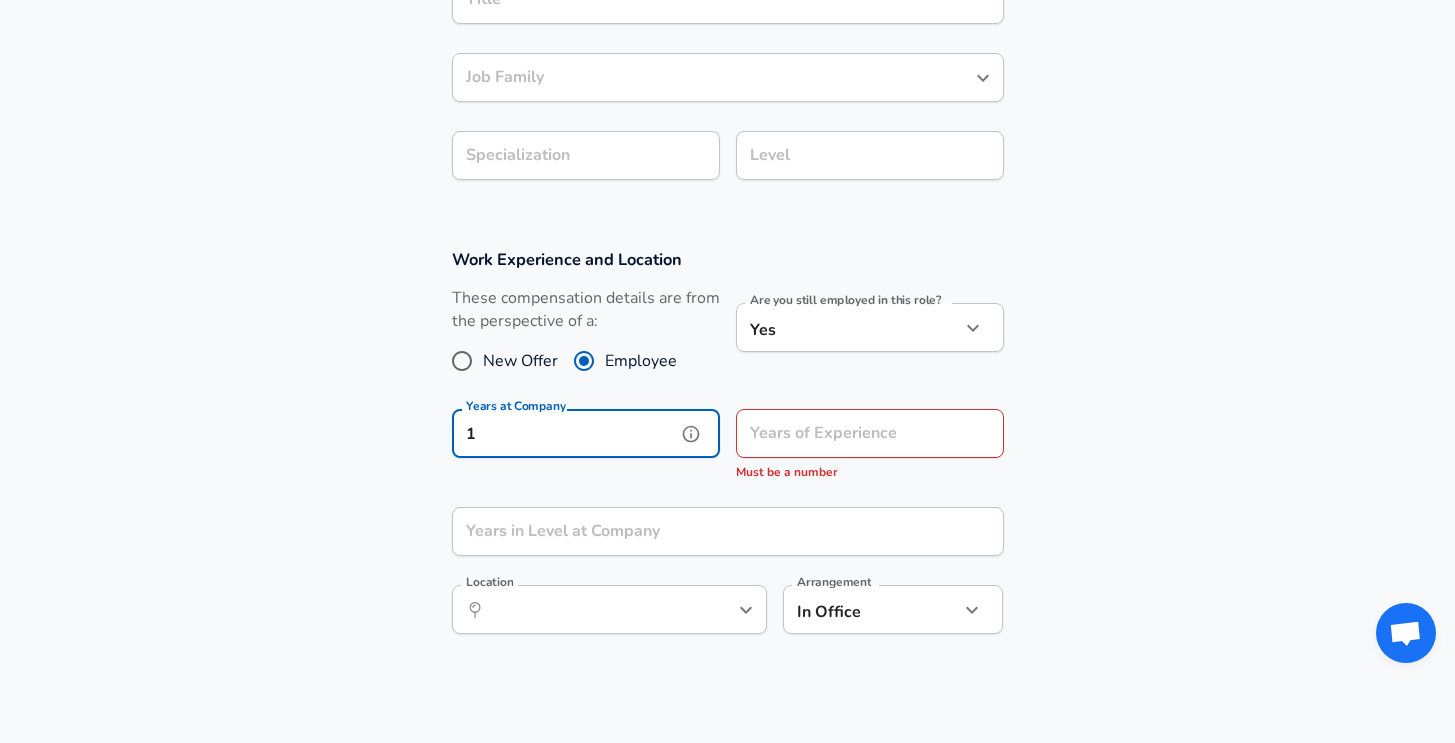 type on "1" 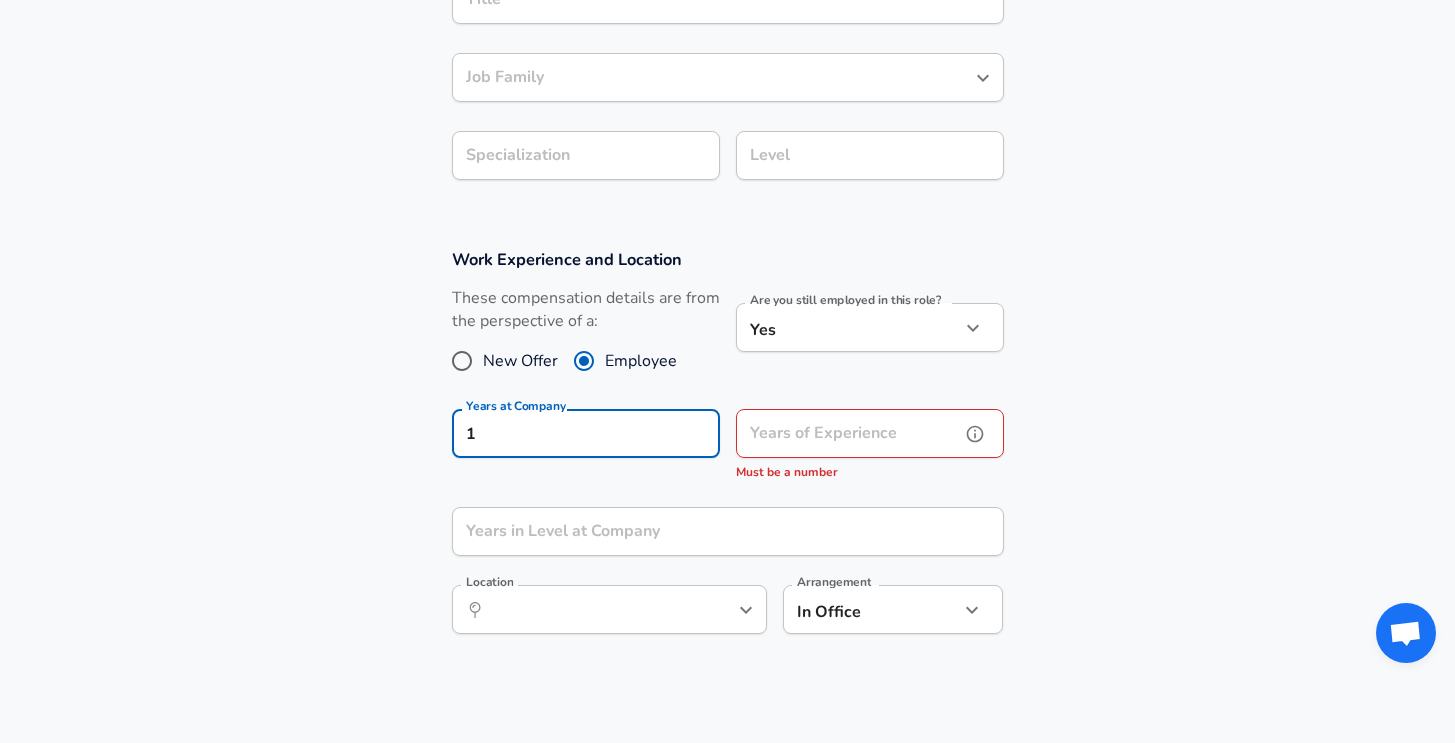 click on "Years of Experience" at bounding box center (848, 433) 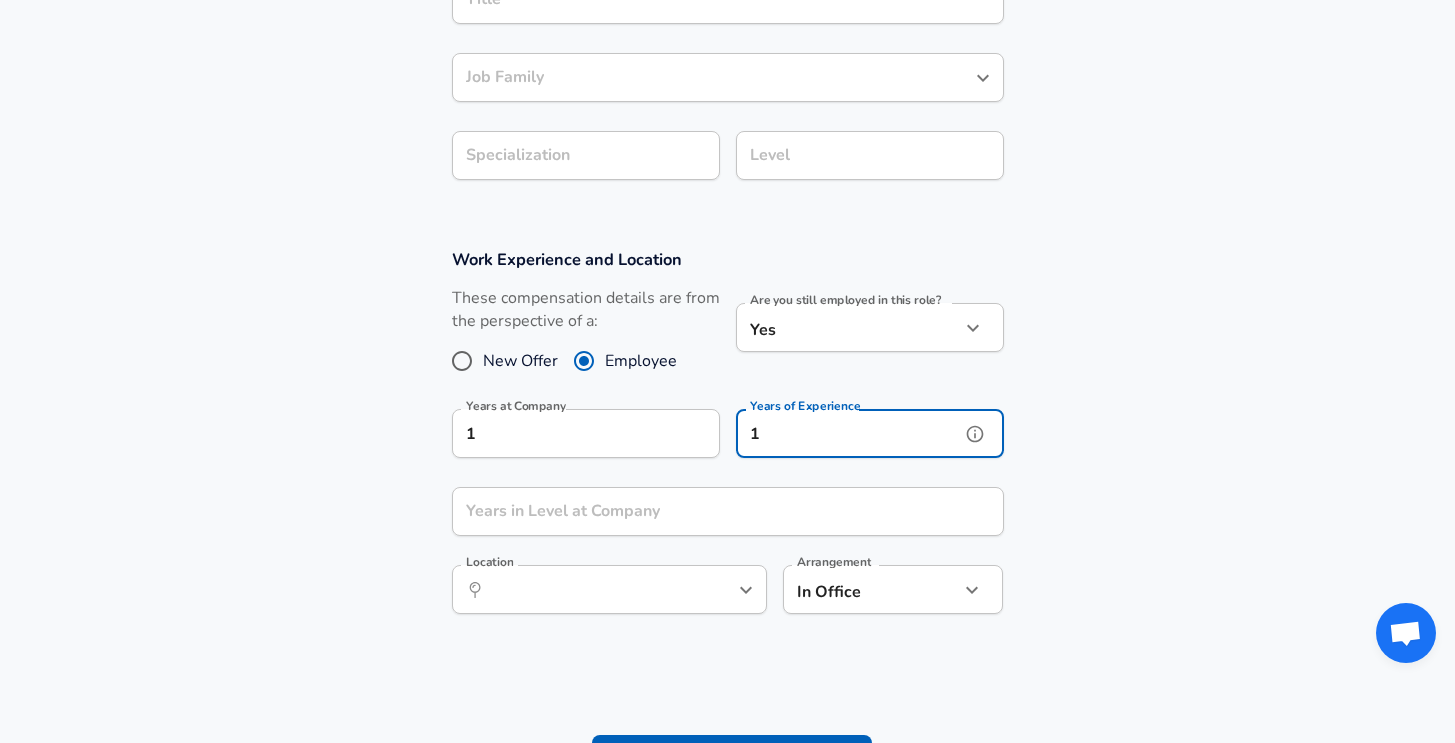 type on "1" 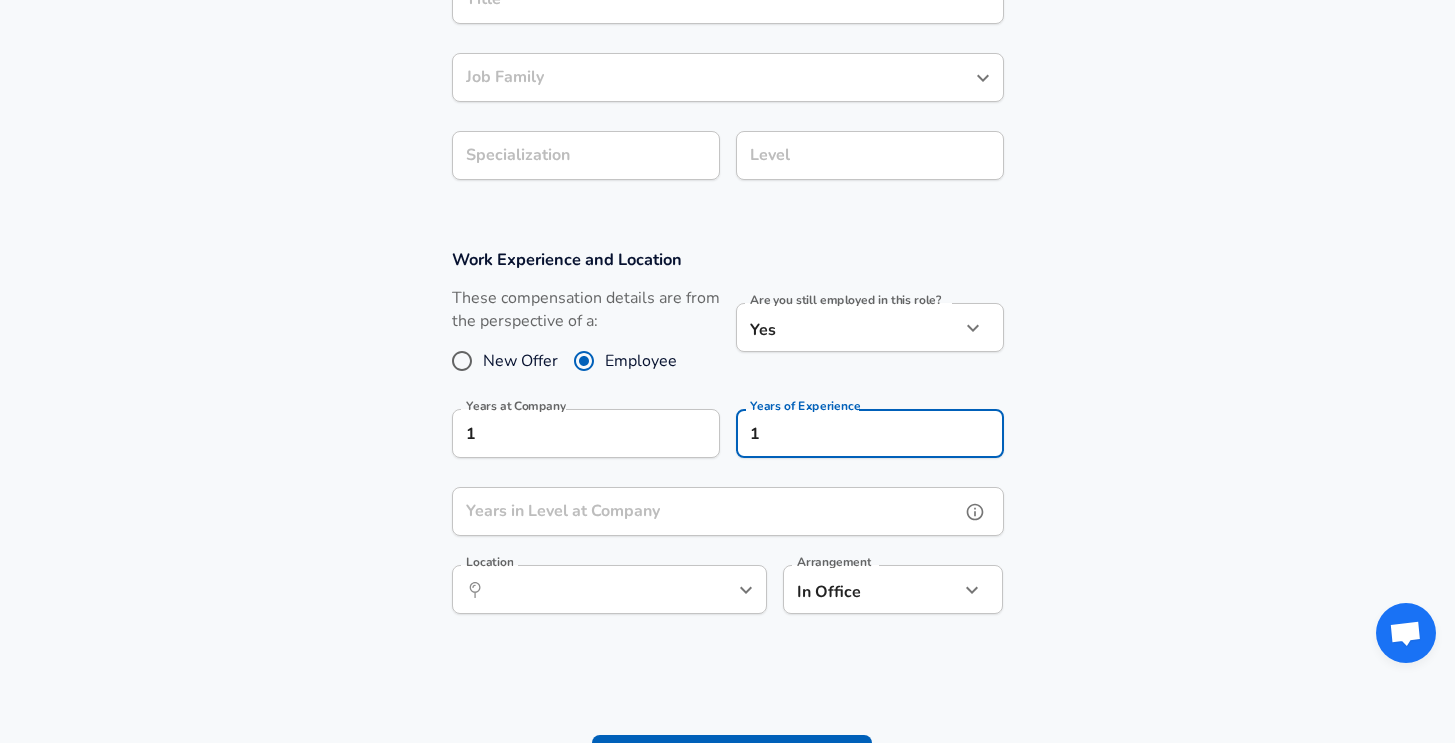 click on "Years in Level at Company" at bounding box center (706, 511) 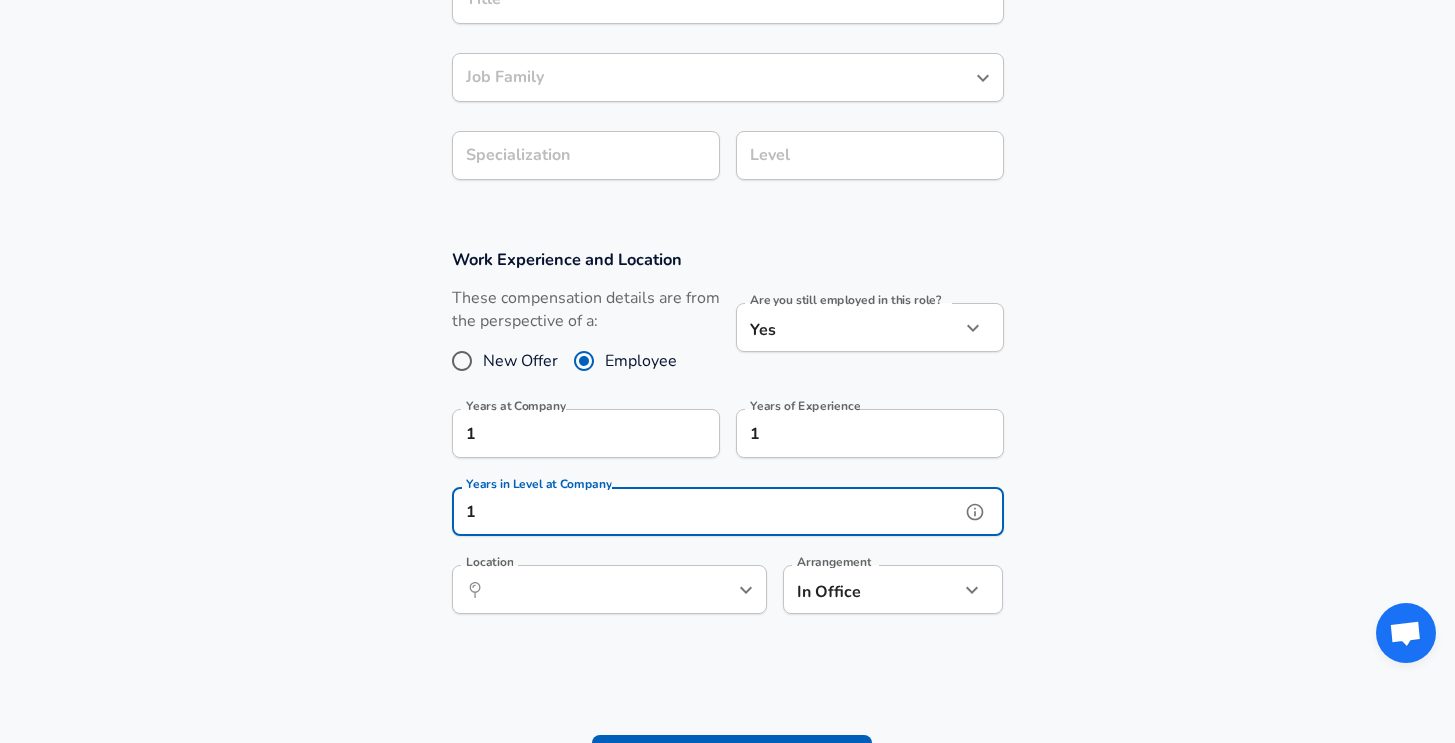 type on "1" 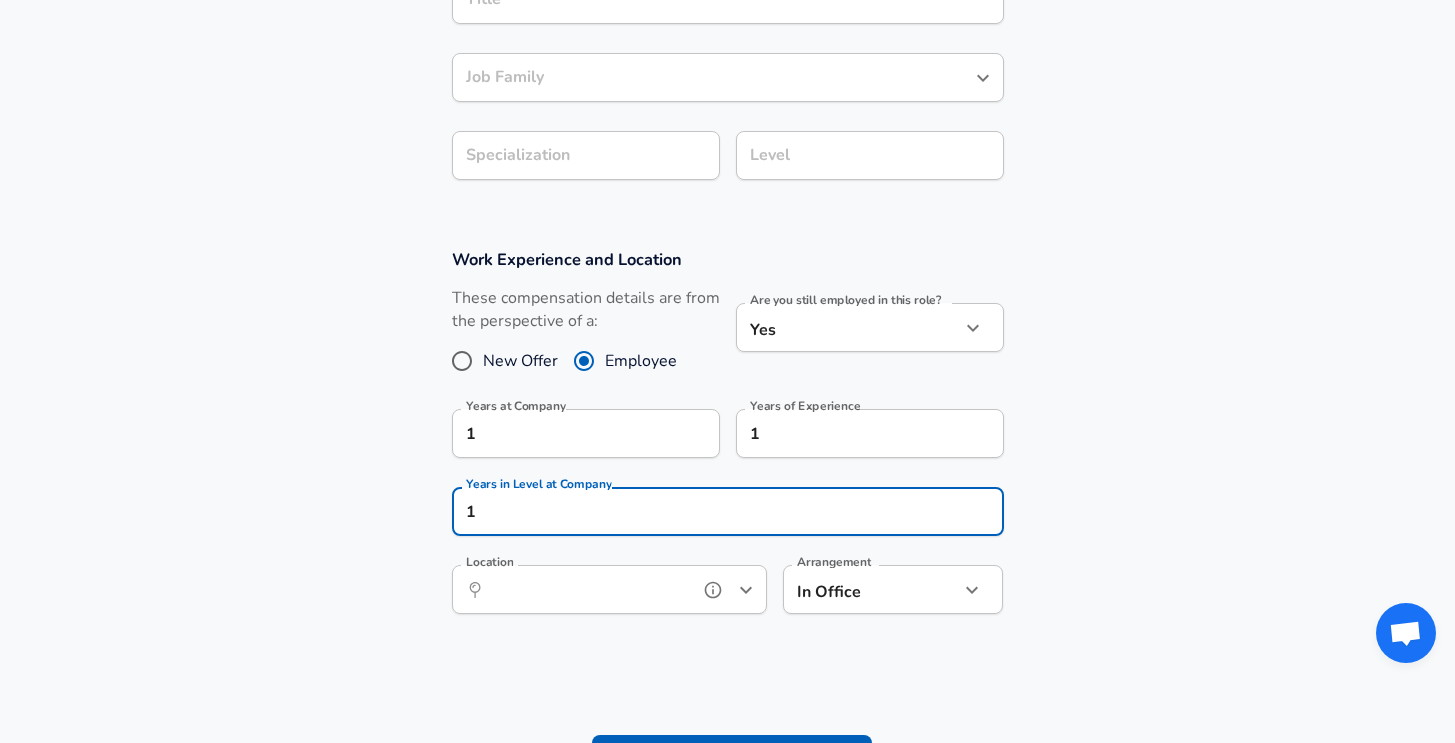 click on "Location" at bounding box center (587, 589) 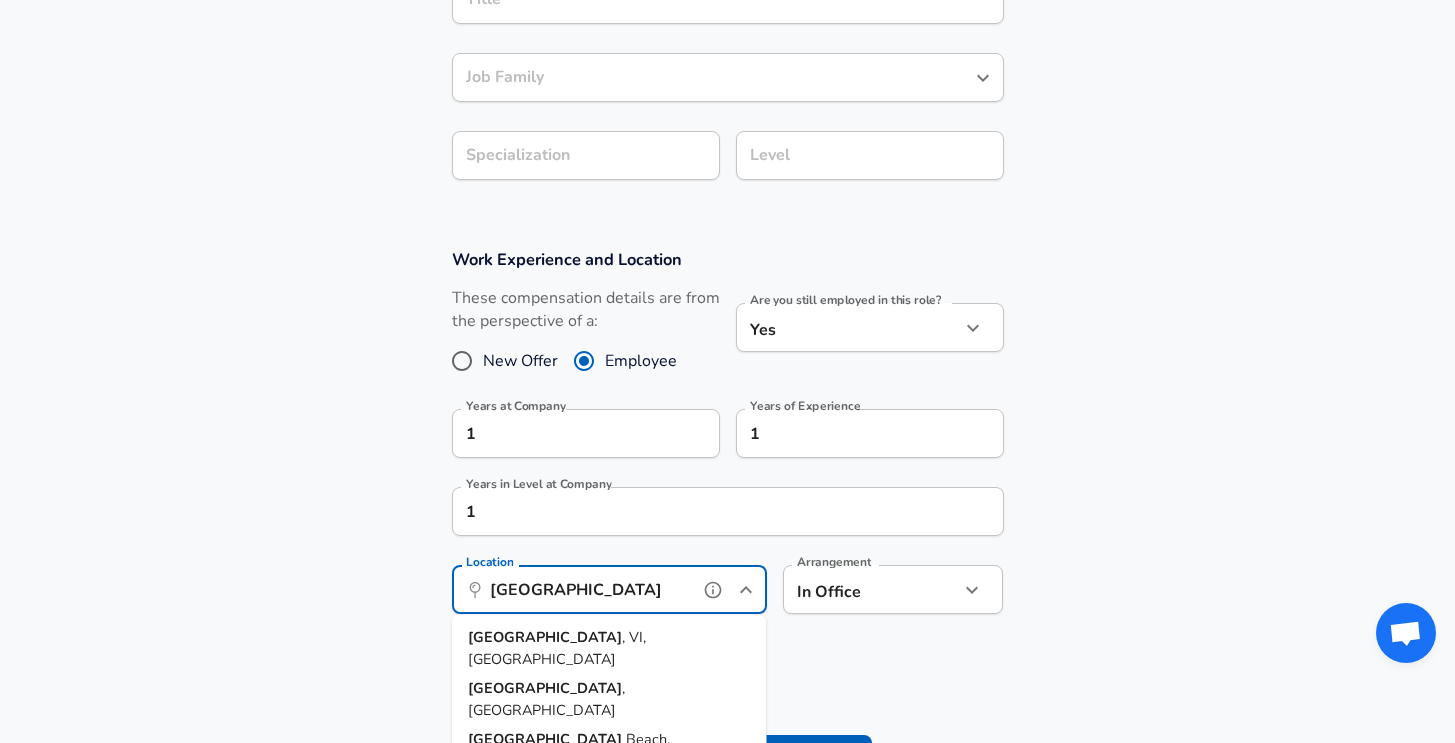 click on "[GEOGRAPHIC_DATA]" at bounding box center (545, 637) 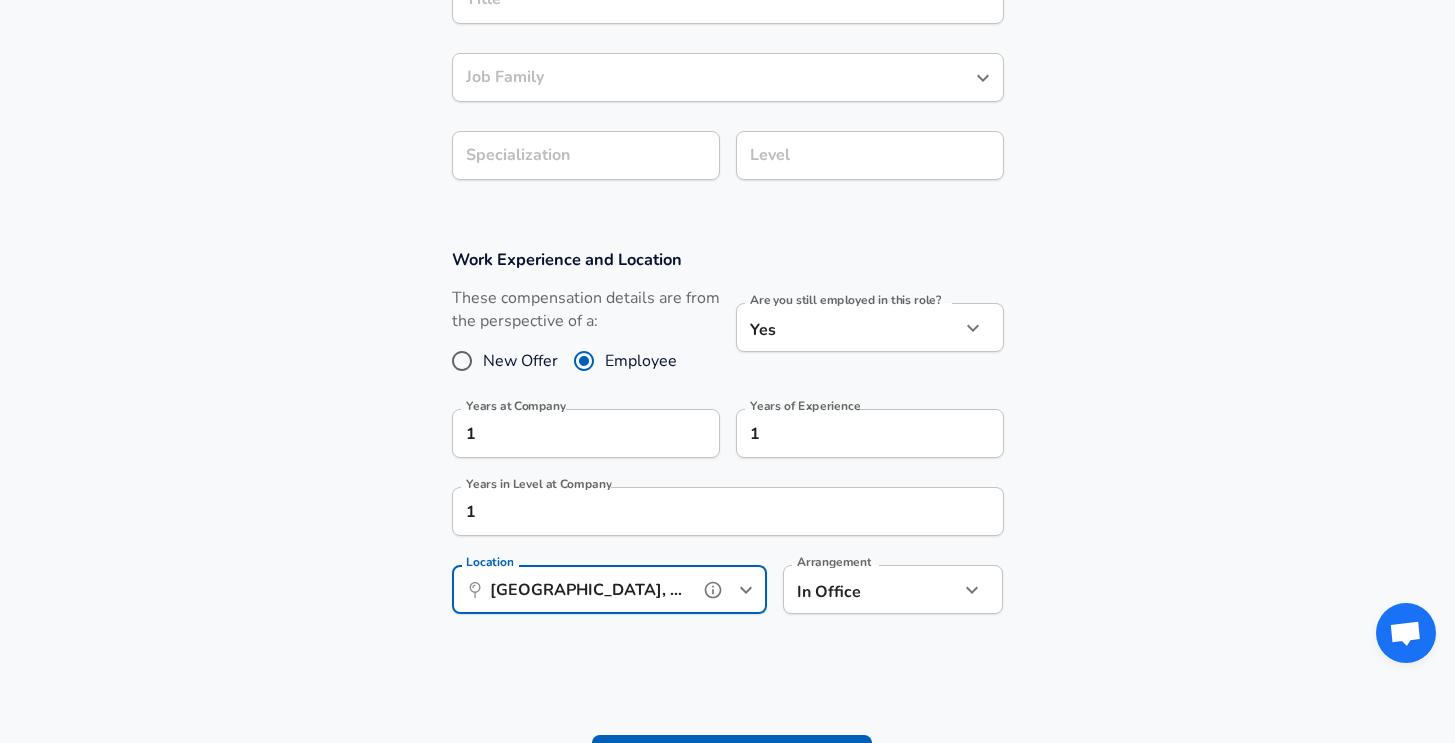 type on "[GEOGRAPHIC_DATA], [GEOGRAPHIC_DATA], [GEOGRAPHIC_DATA]" 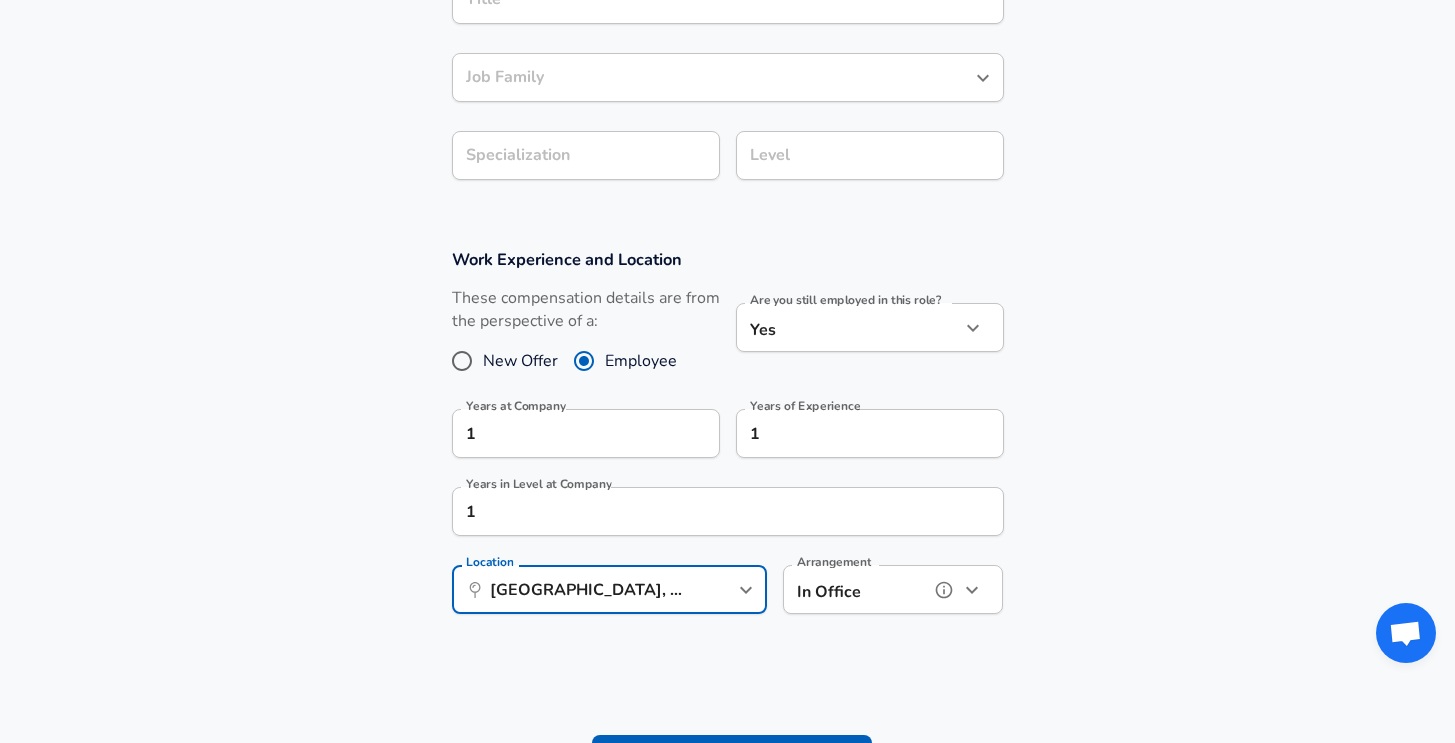 click 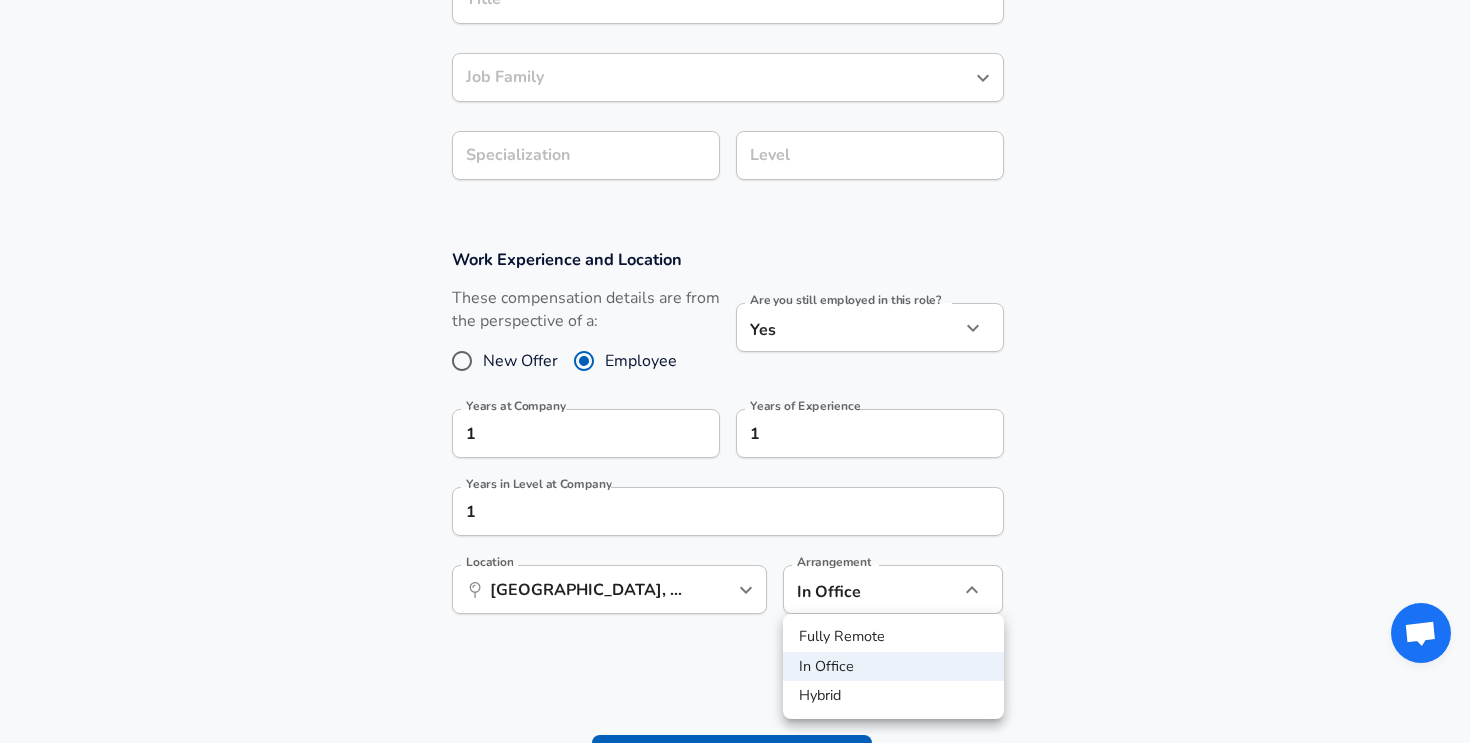 click on "Hybrid" at bounding box center [893, 696] 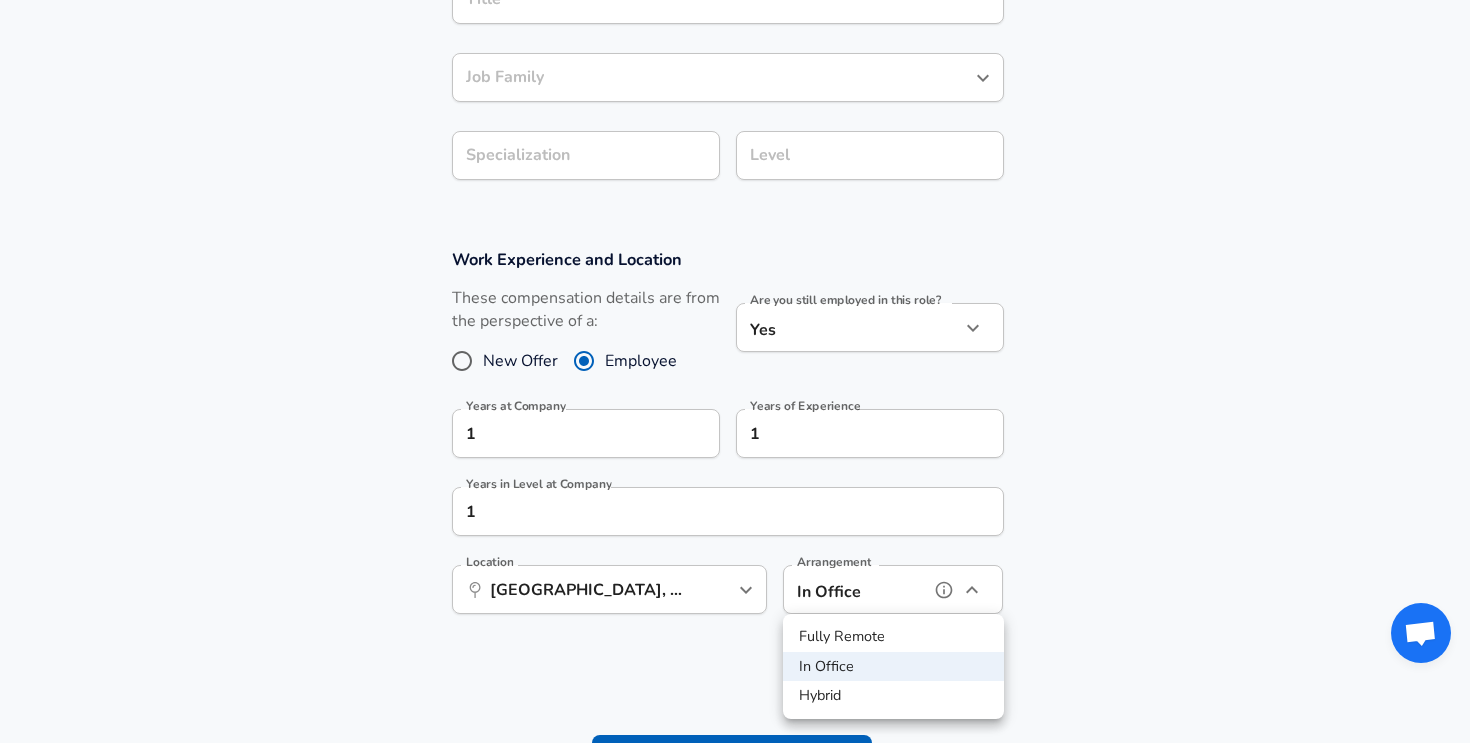 type on "hybrid" 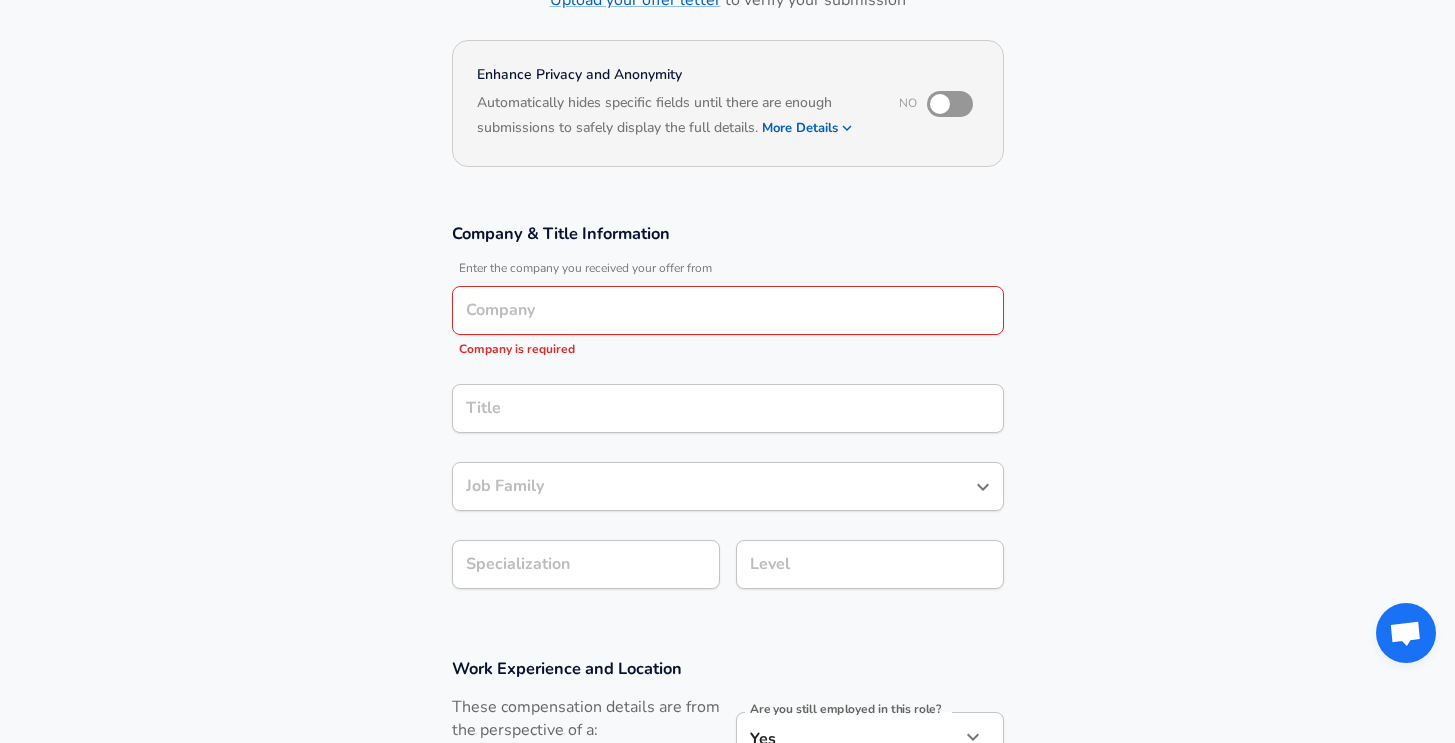 scroll, scrollTop: 0, scrollLeft: 0, axis: both 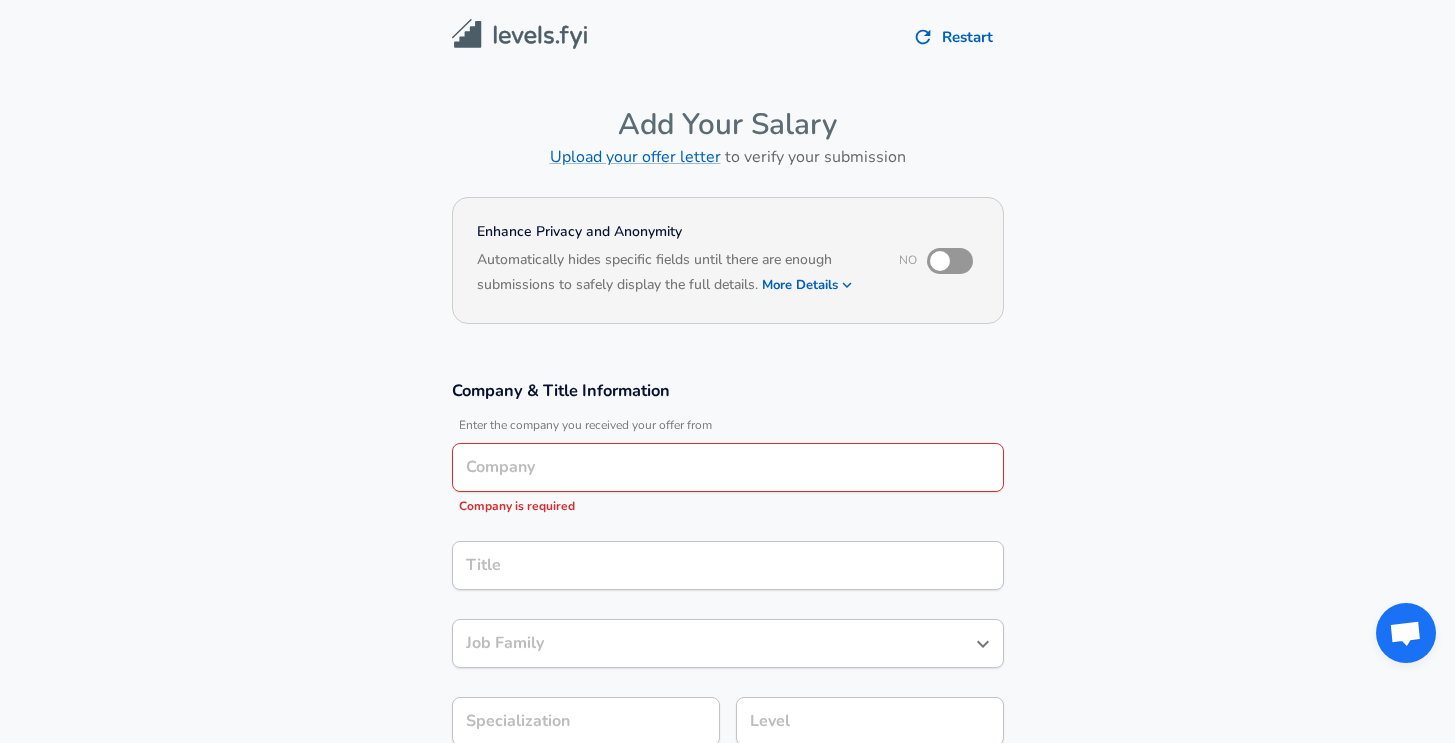 click on "Company" at bounding box center (728, 467) 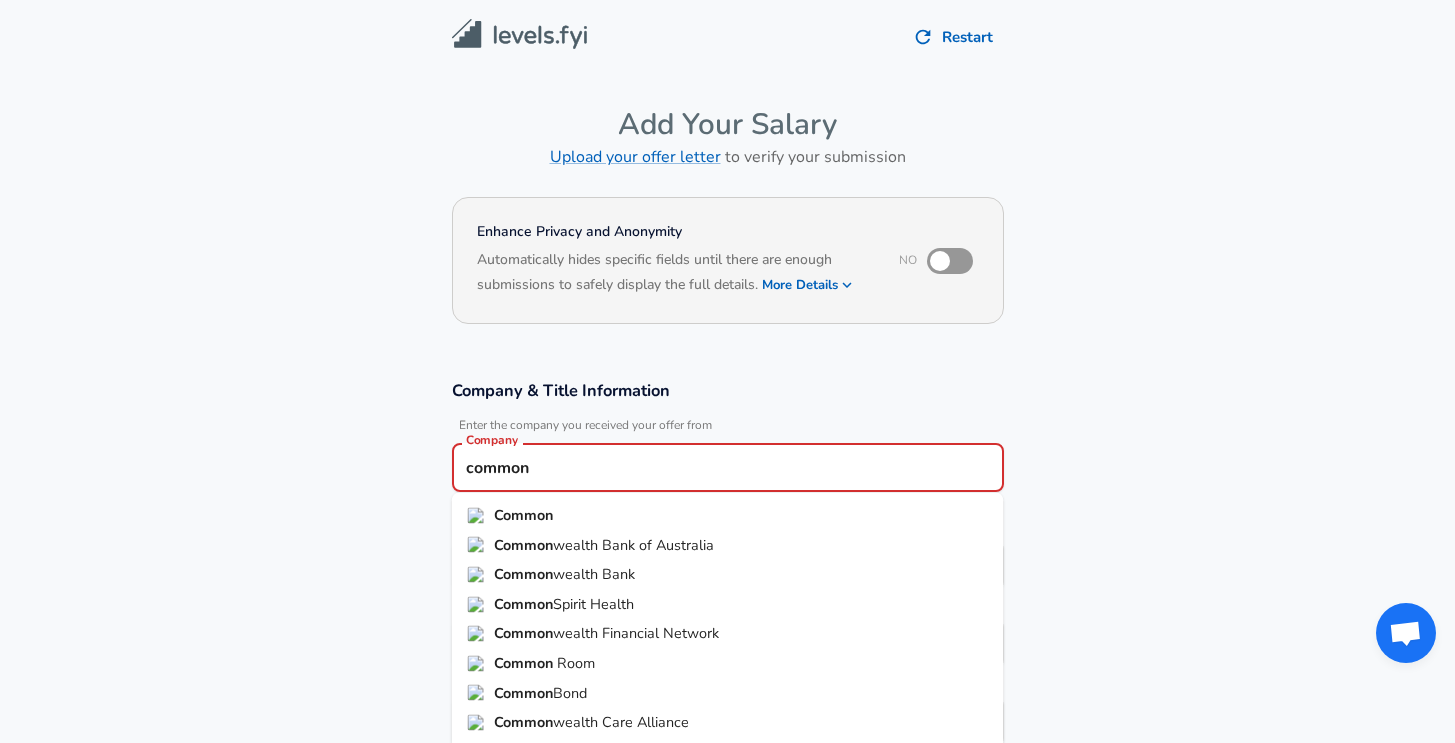 click on "wealth Bank of Australia" at bounding box center (633, 544) 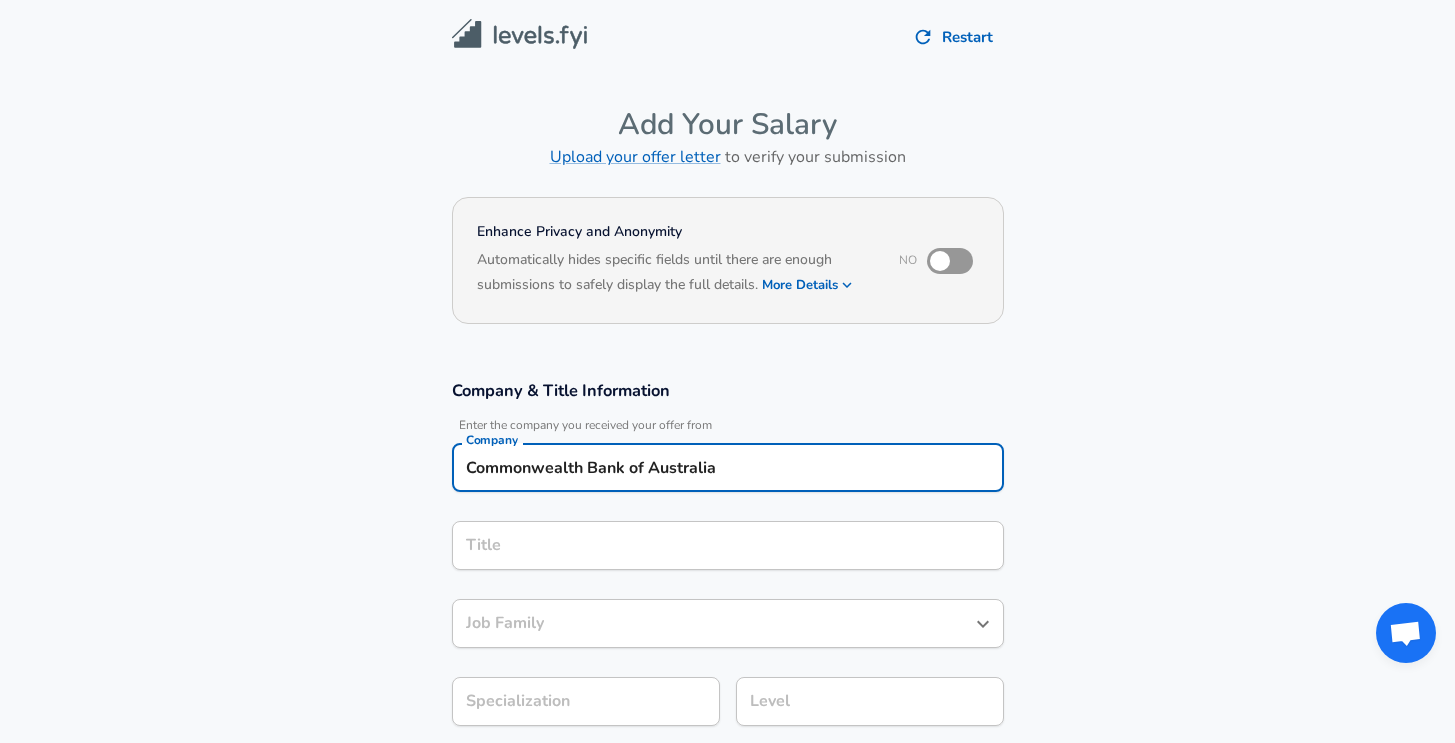 type on "Commonwealth Bank of Australia" 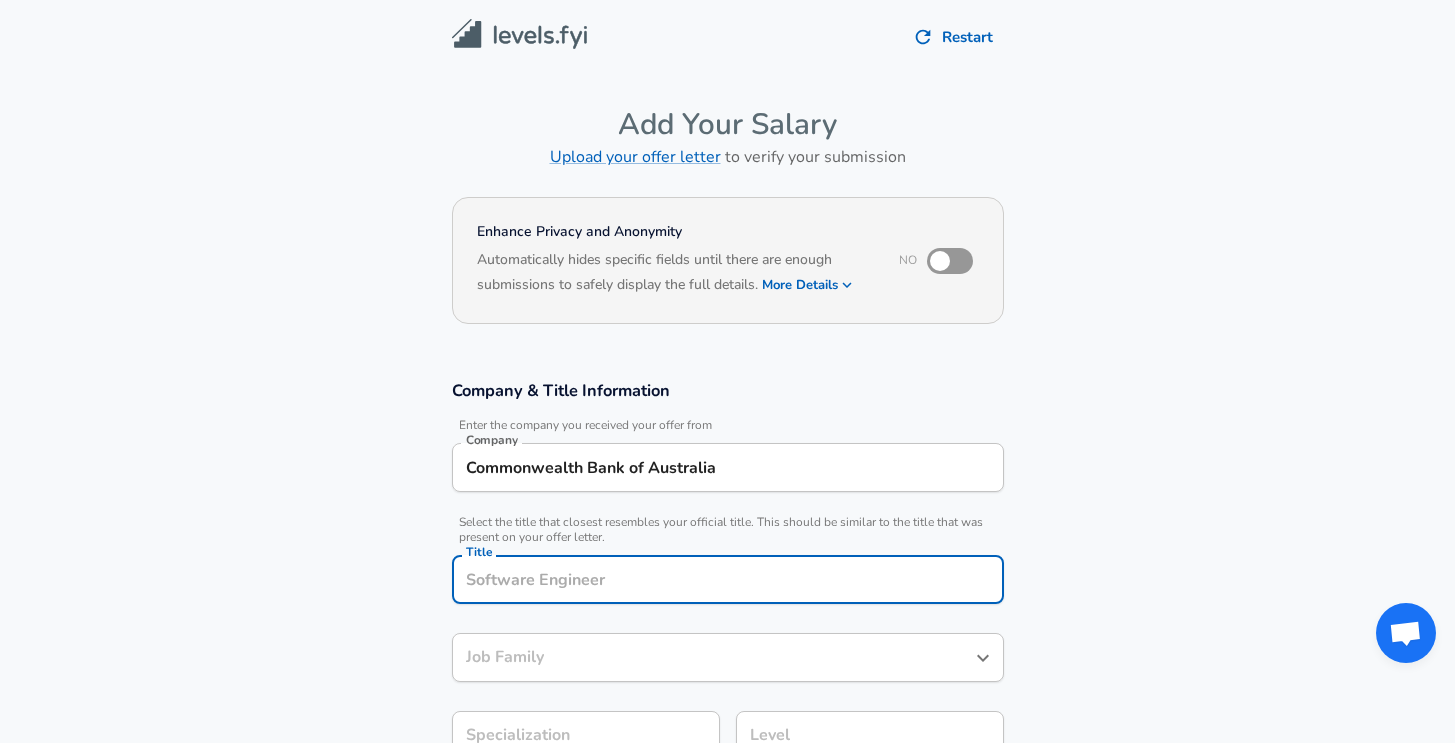scroll, scrollTop: 40, scrollLeft: 0, axis: vertical 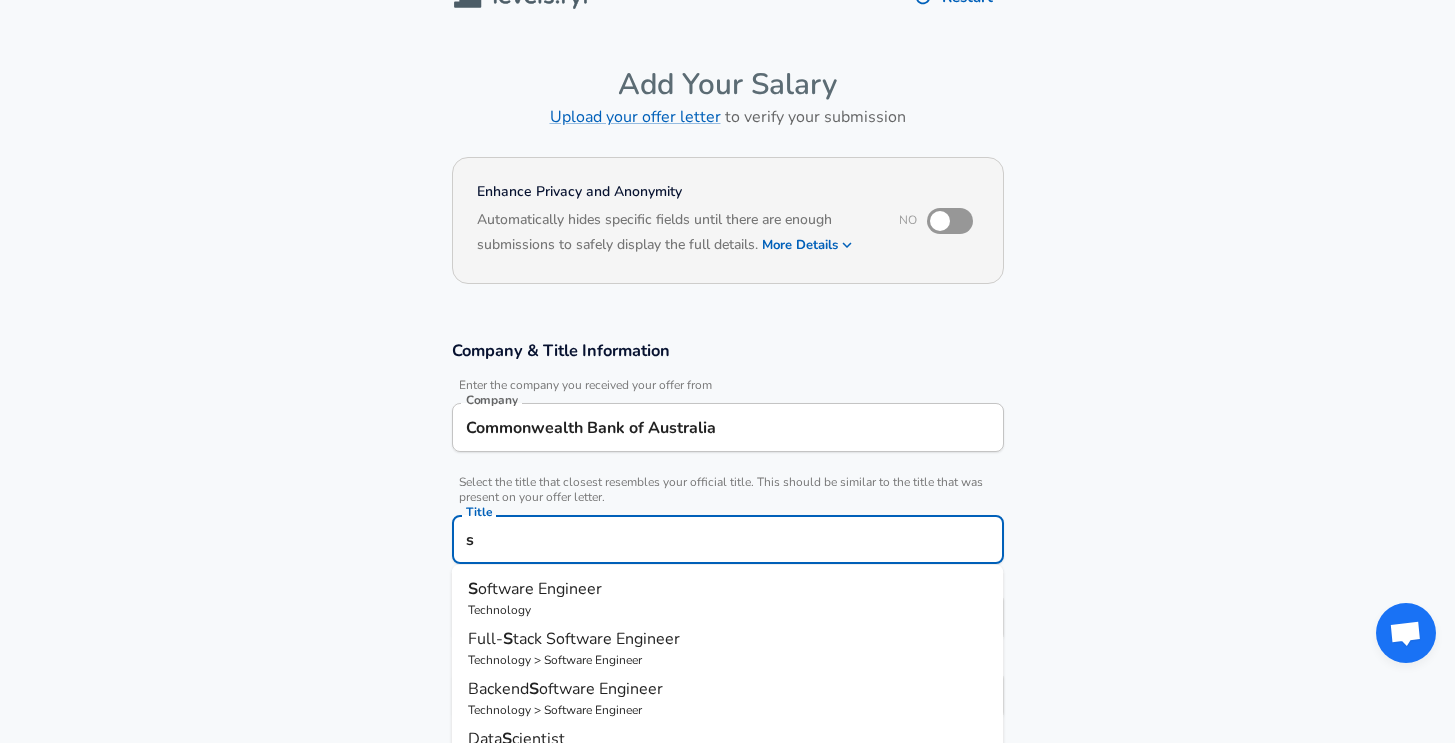 click on "S" at bounding box center (473, 589) 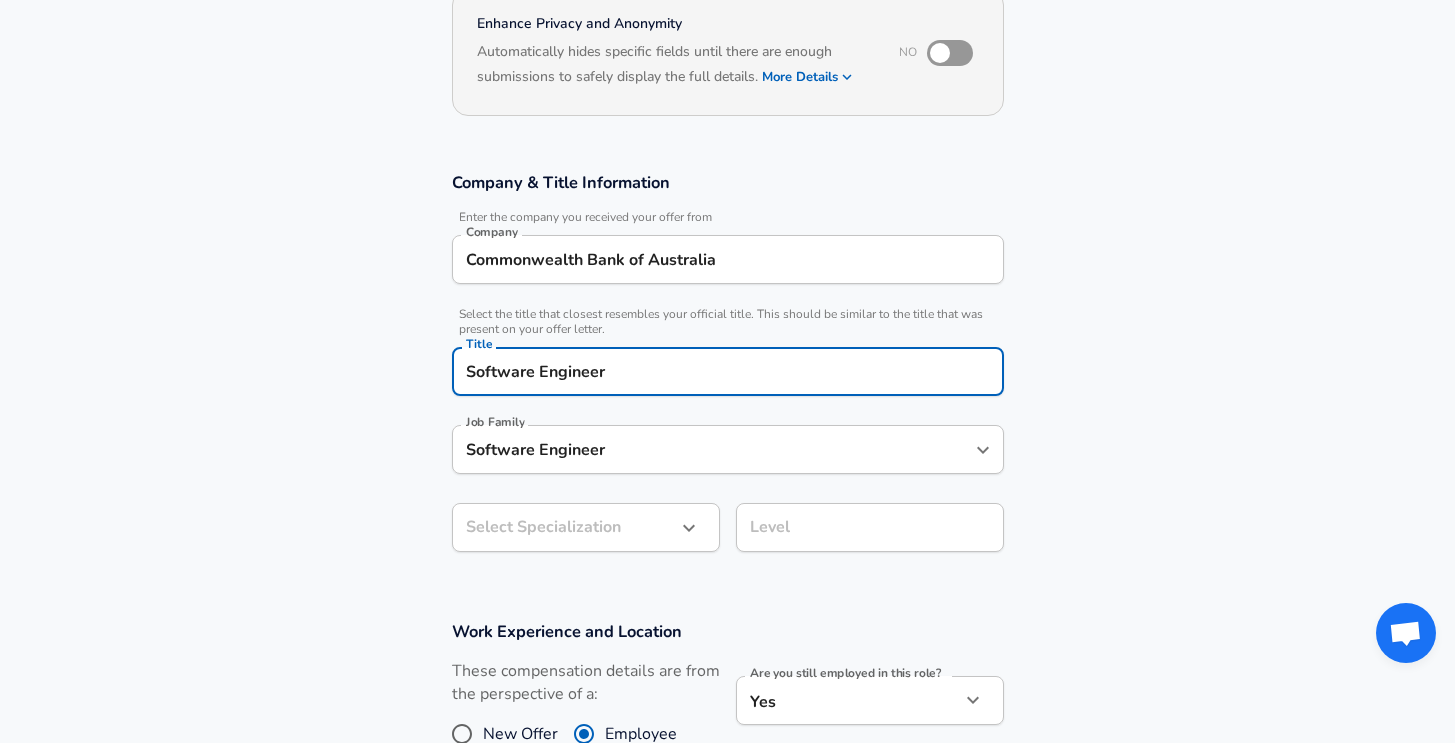 type on "Software Engineer" 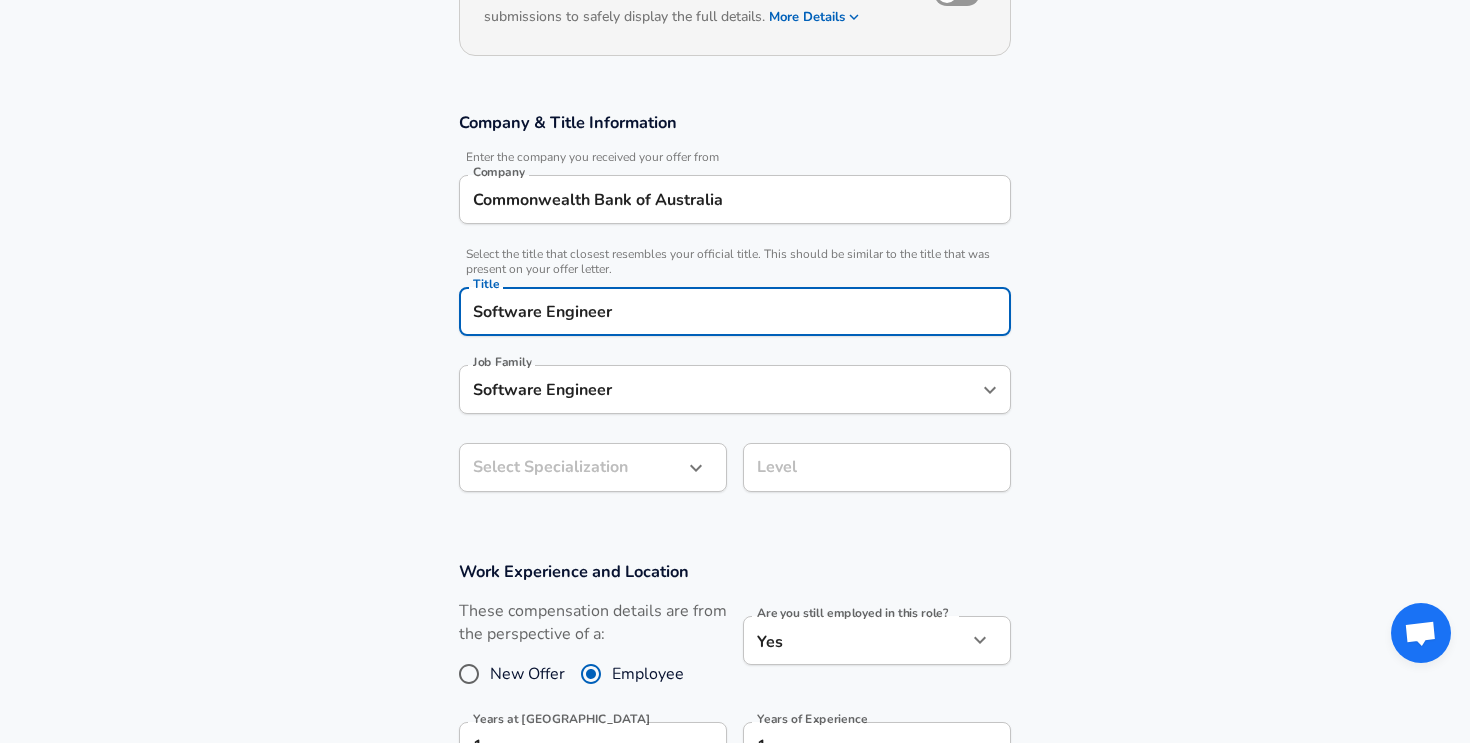 click on "Restart Add Your Salary Upload your offer letter   to verify your submission Enhance Privacy and Anonymity No Automatically hides specific fields until there are enough submissions to safely display the full details.   More Details Based on your submission and the data points that we have already collected, we will automatically hide and anonymize specific fields if there aren't enough data points to remain sufficiently anonymous. Company & Title Information   Enter the company you received your offer from Company Commonwealth Bank of Australia Company   Select the title that closest resembles your official title. This should be similar to the title that was present on your offer letter. Title Software Engineer Title Job Family Software Engineer Job Family Select Specialization ​ Select Specialization Level Level Work Experience and Location These compensation details are from the perspective of a: New Offer Employee Are you still employed in this role? Yes yes Are you still employed in this role? 1 1 1 ​" at bounding box center [735, 103] 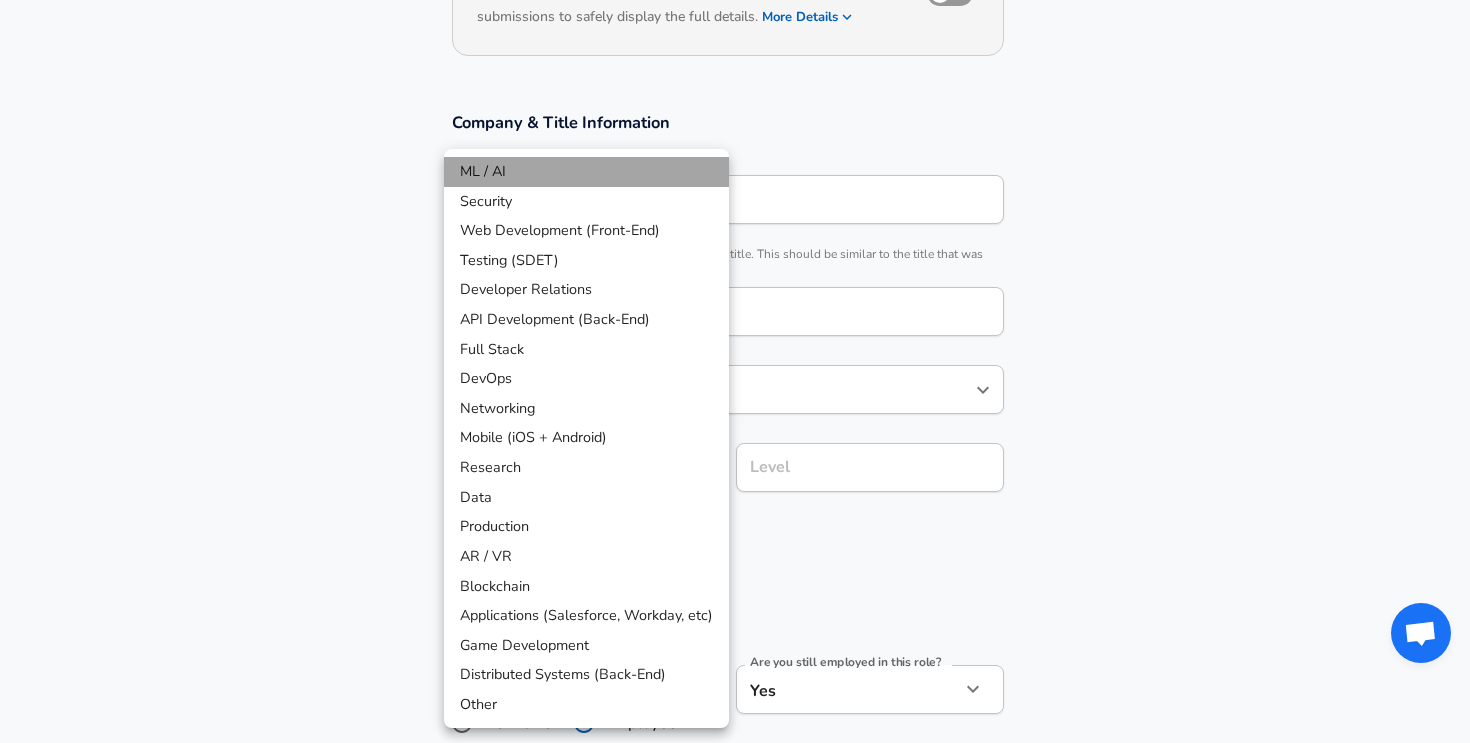 click on "ML / AI" at bounding box center (586, 172) 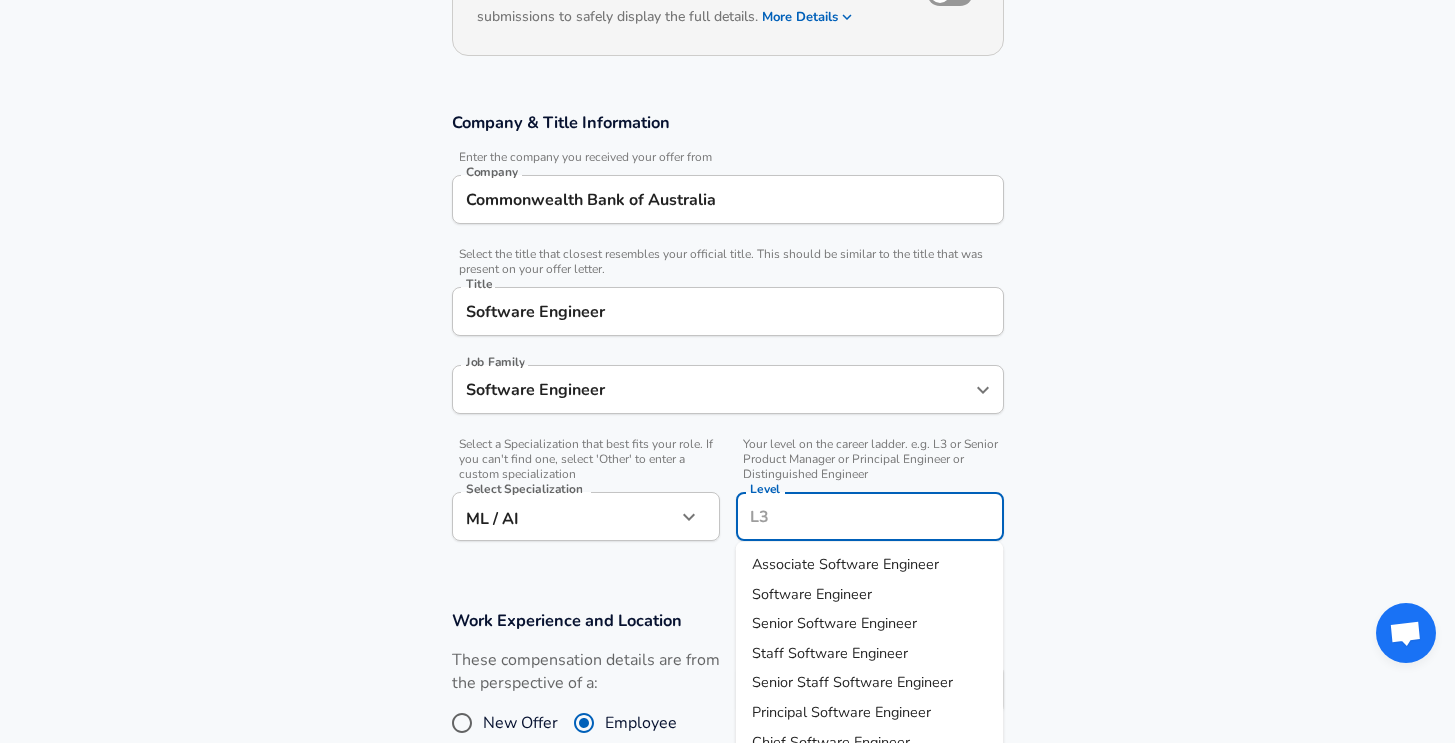 click on "Level" at bounding box center (870, 516) 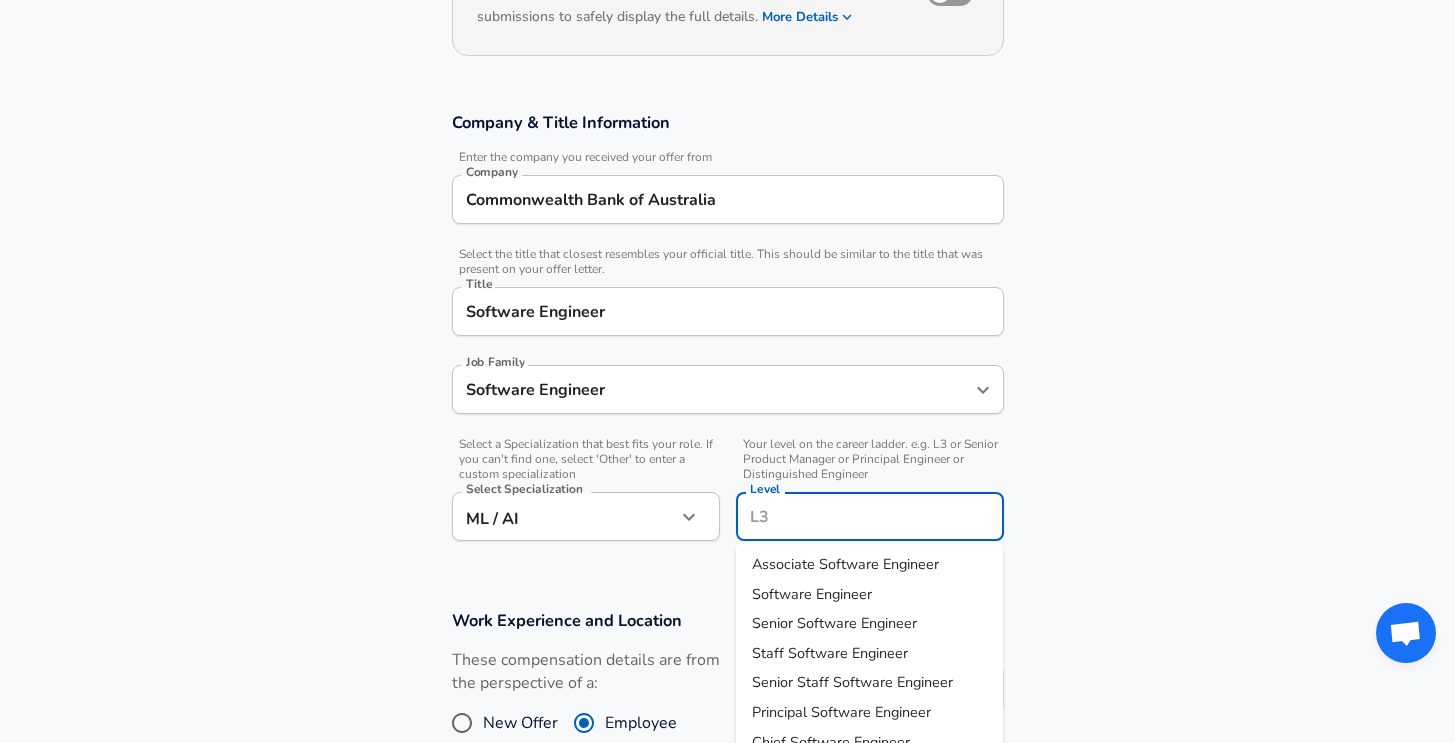 scroll, scrollTop: 308, scrollLeft: 0, axis: vertical 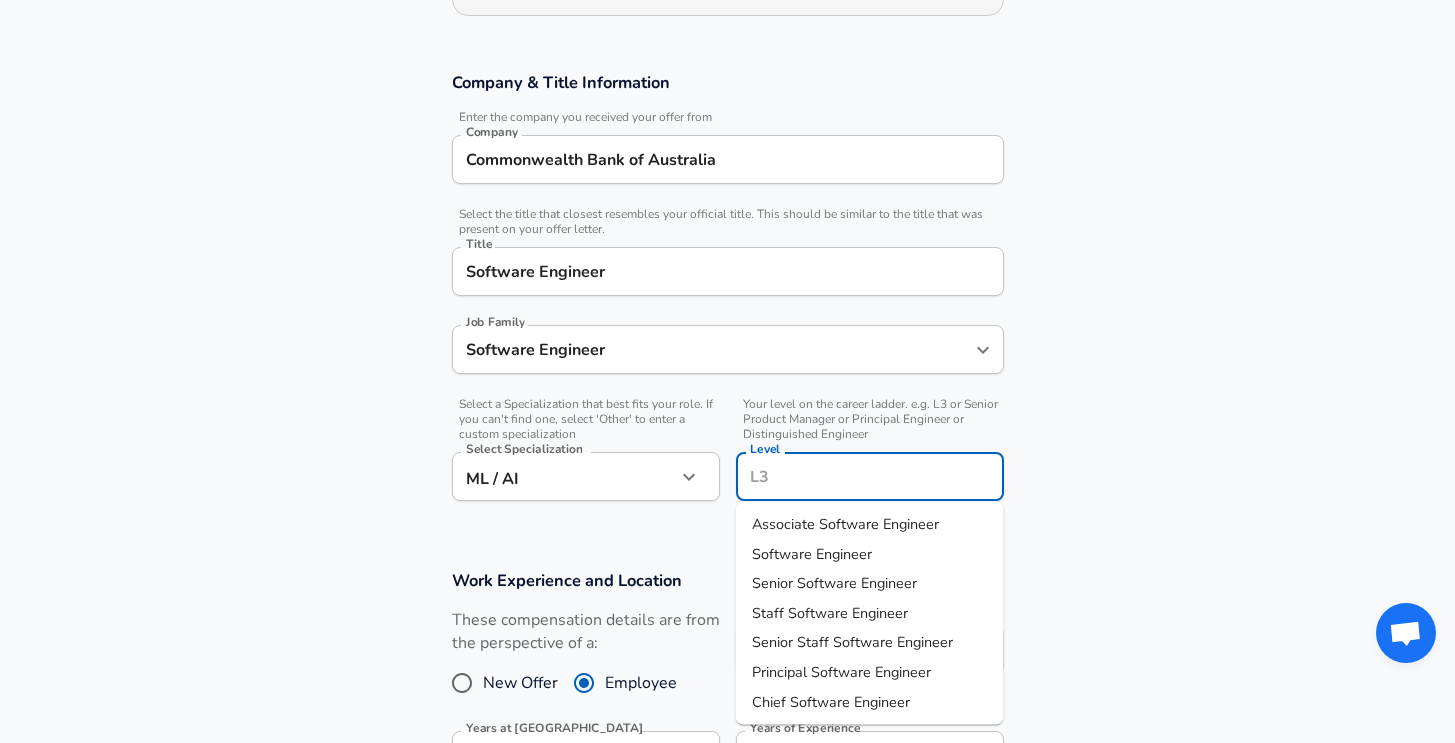 click on "Software Engineer" at bounding box center (870, 554) 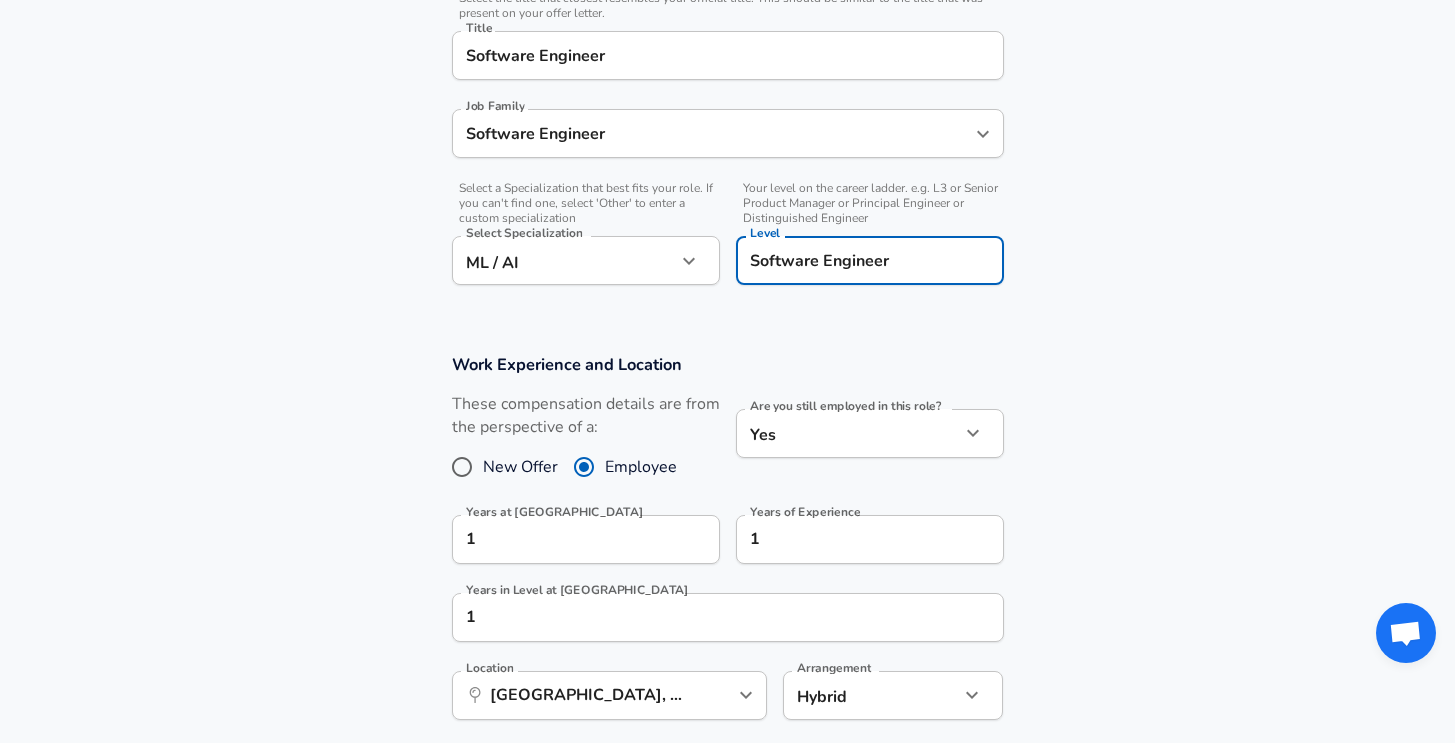 scroll, scrollTop: 1215, scrollLeft: 0, axis: vertical 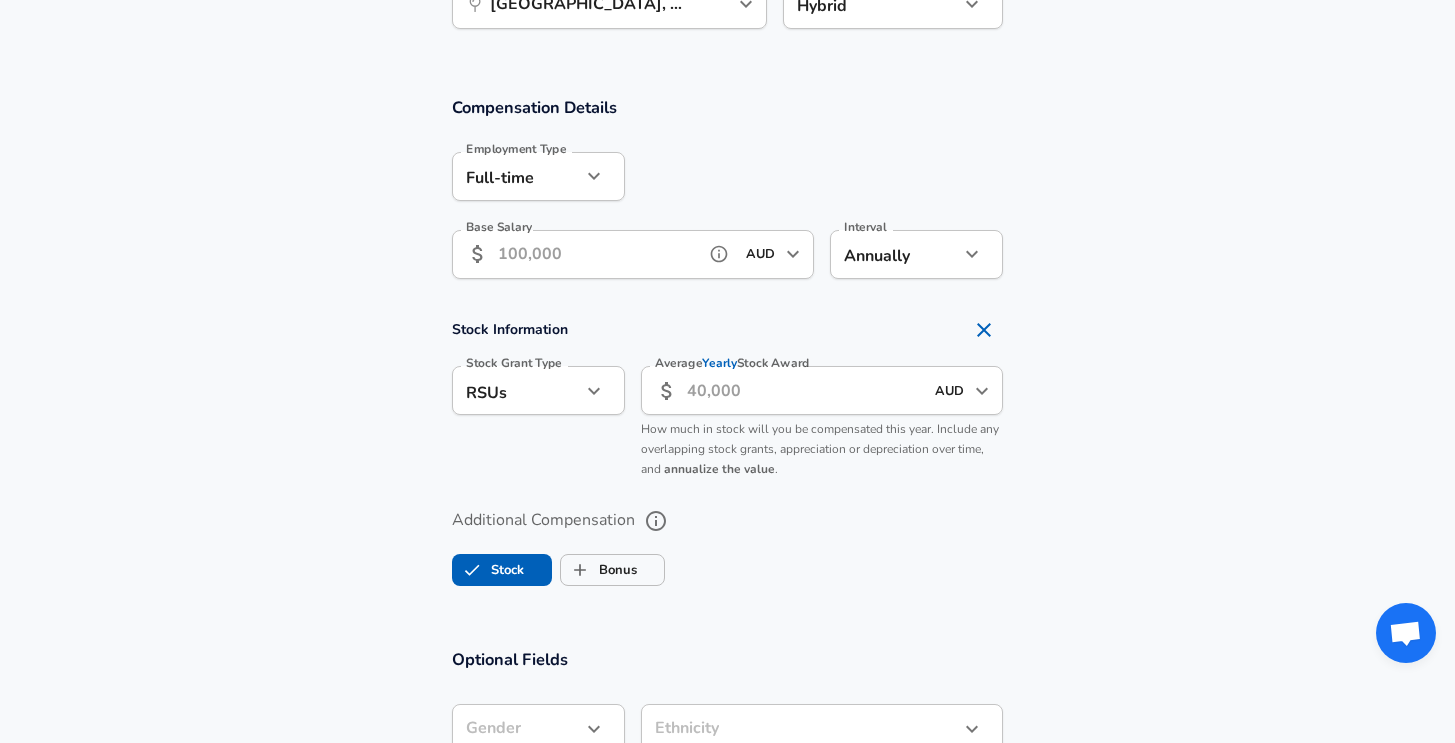 click on "Base Salary" at bounding box center [597, 254] 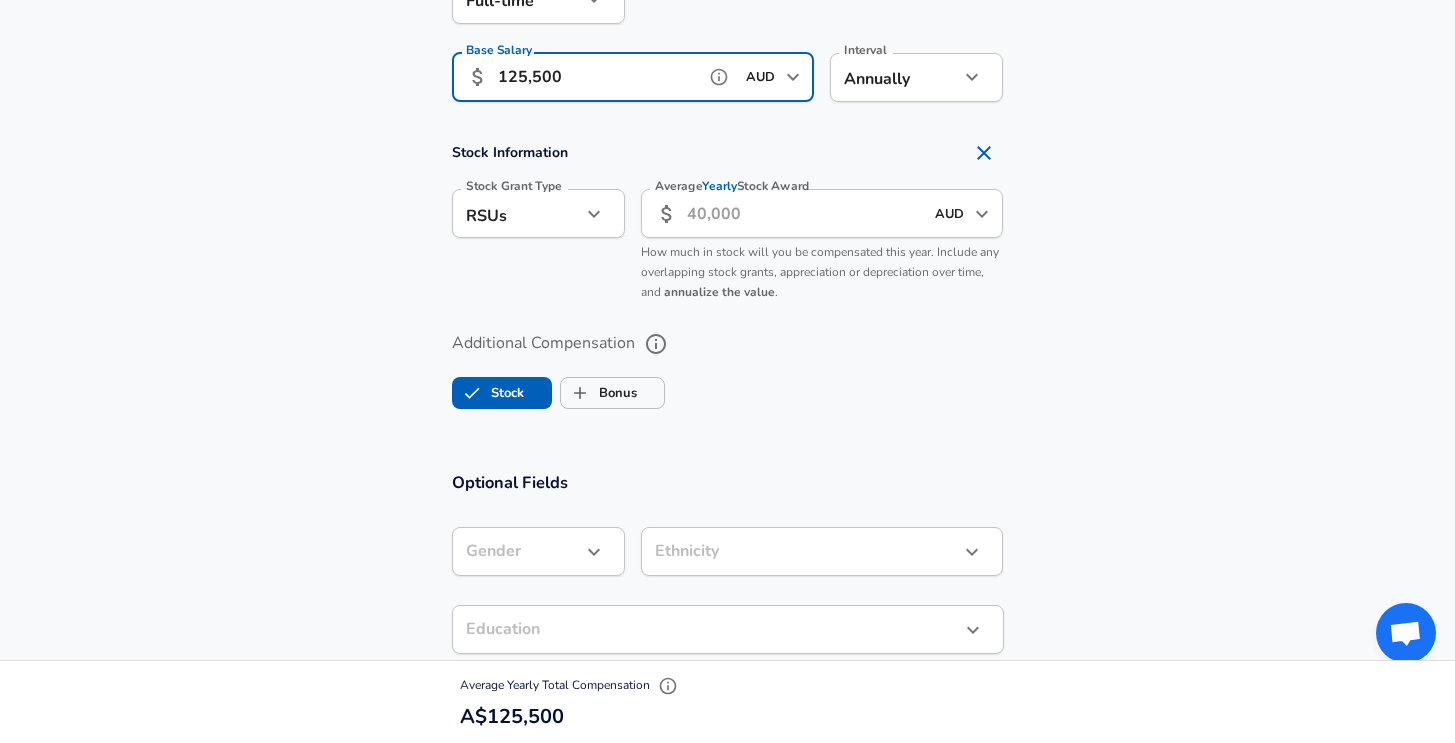 scroll, scrollTop: 1392, scrollLeft: 0, axis: vertical 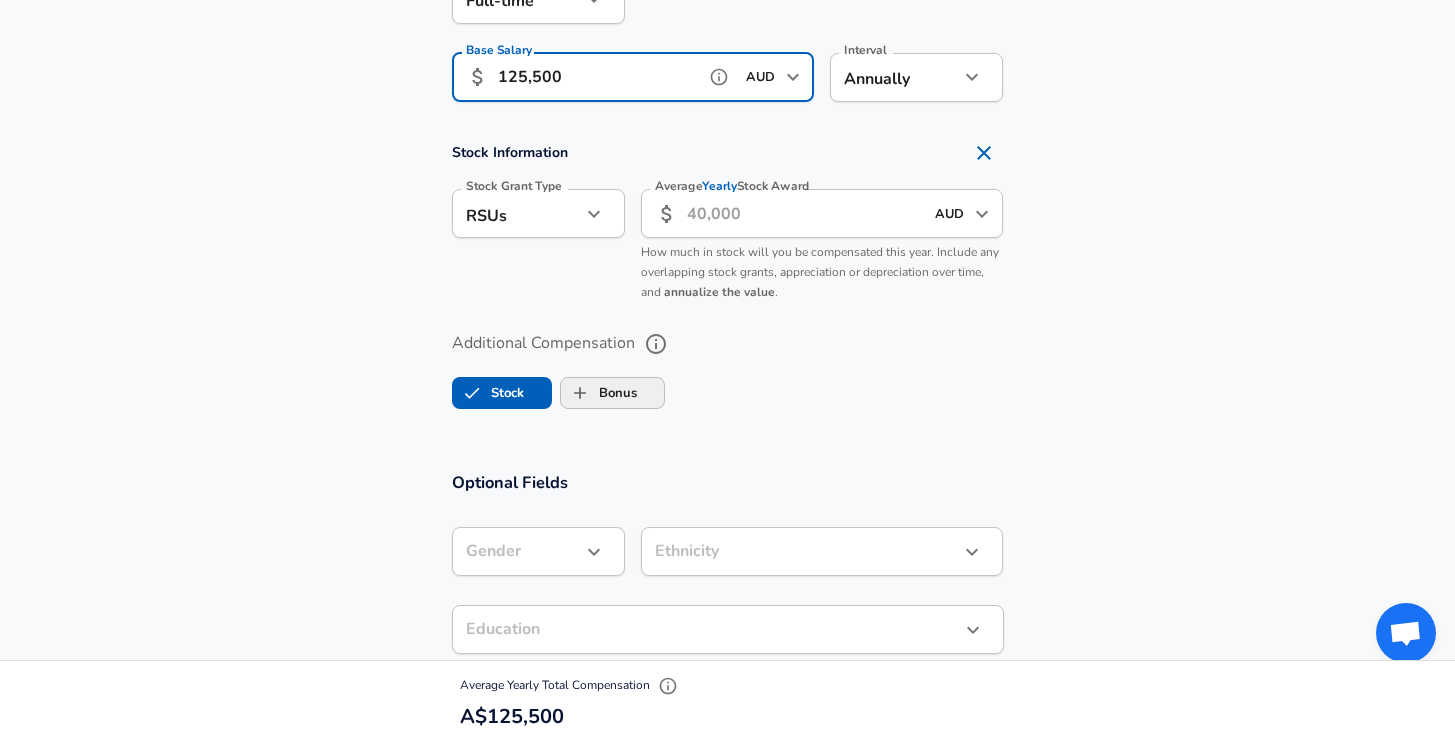 type on "125,500" 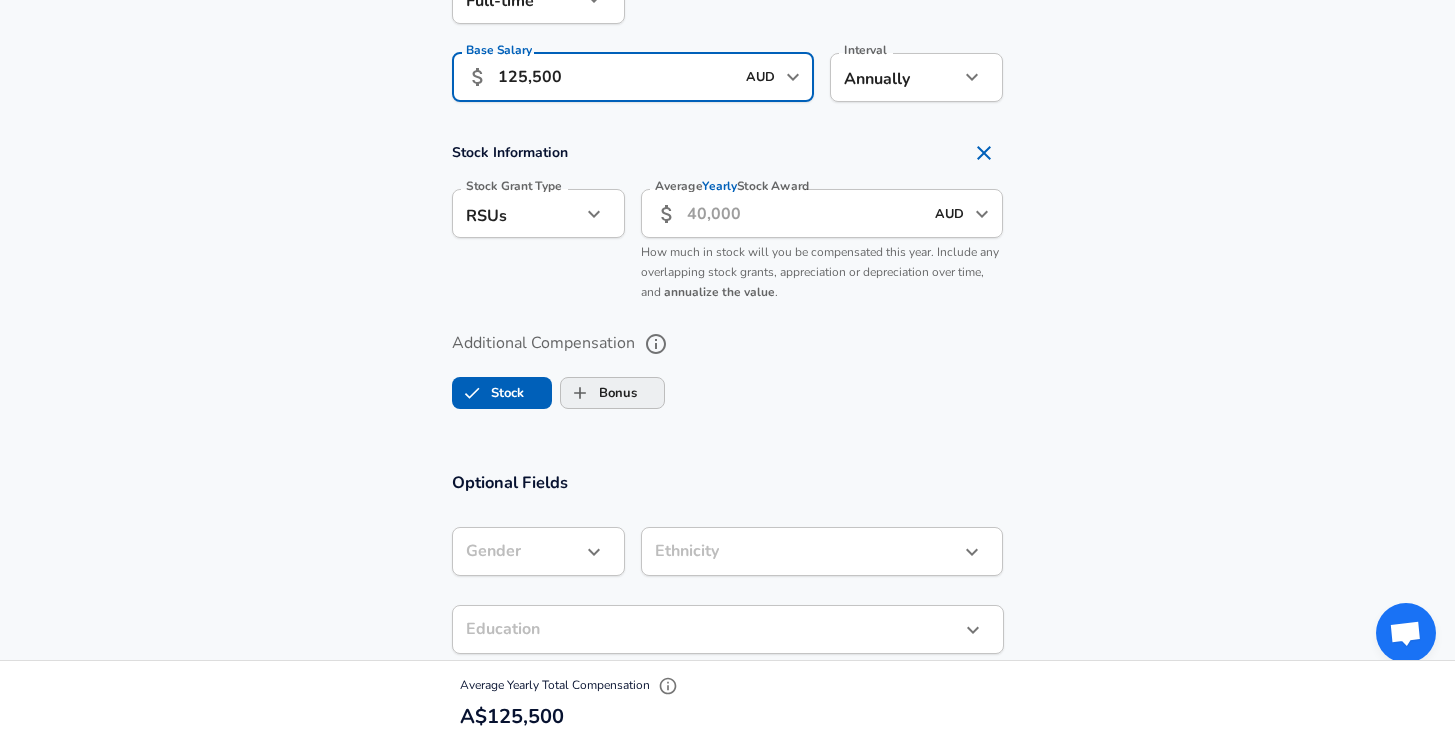 click on "Bonus" at bounding box center [599, 393] 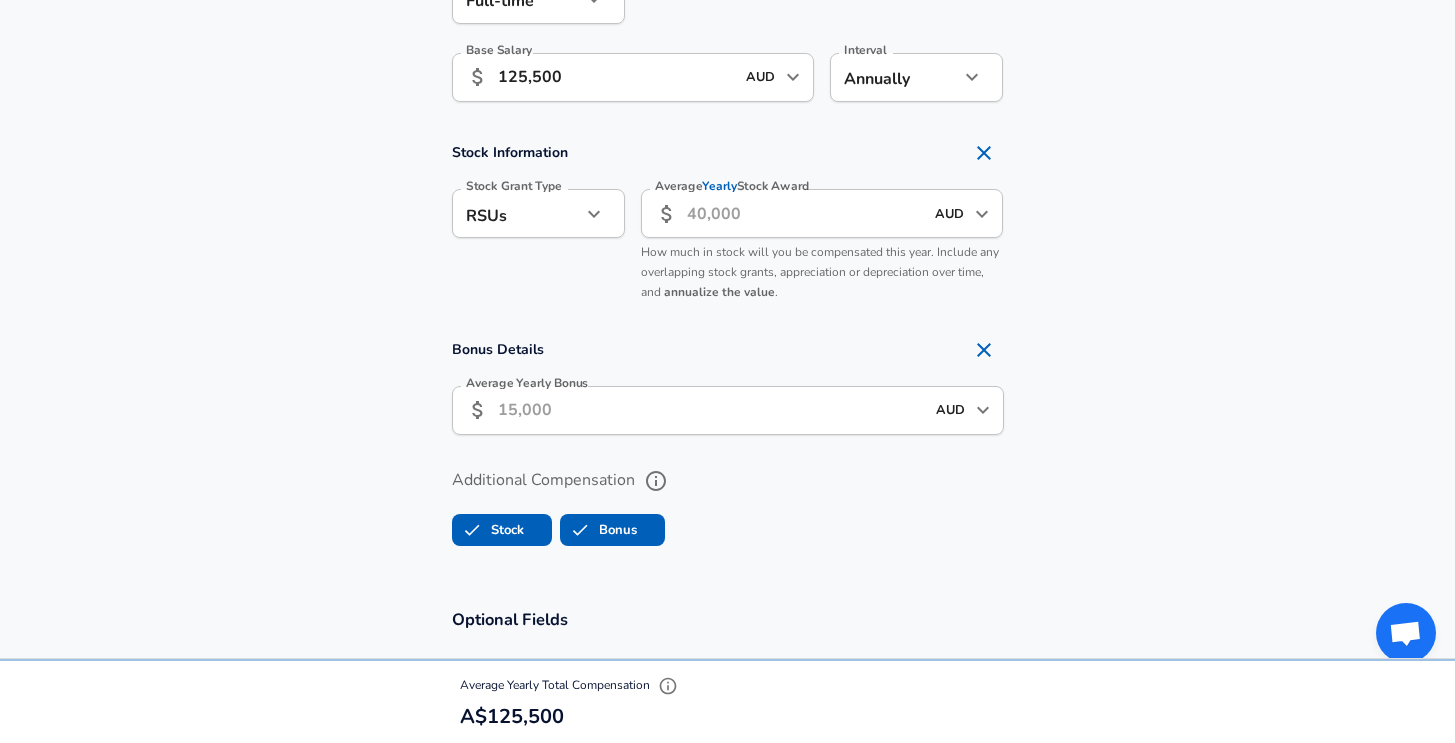 click on "Average Yearly Bonus" at bounding box center (711, 410) 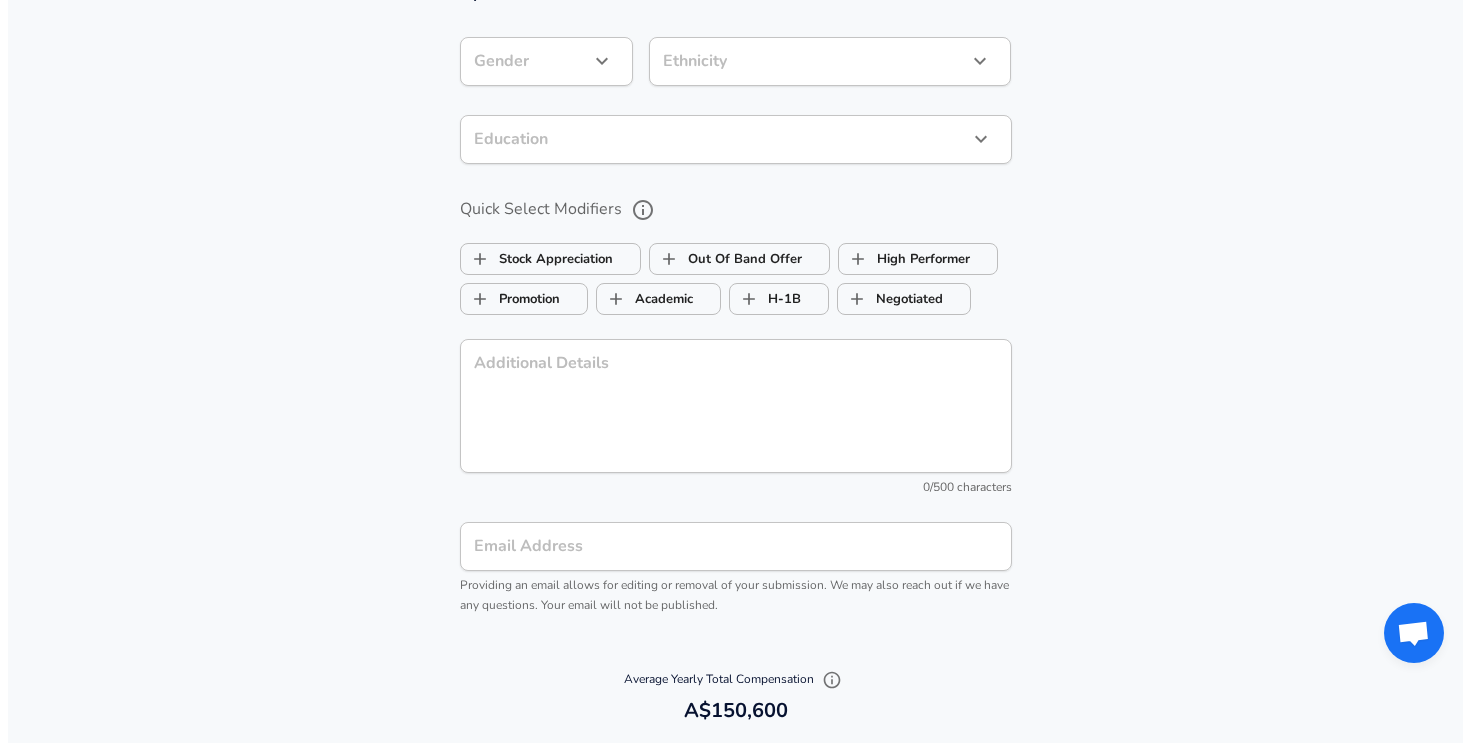 scroll, scrollTop: 2538, scrollLeft: 0, axis: vertical 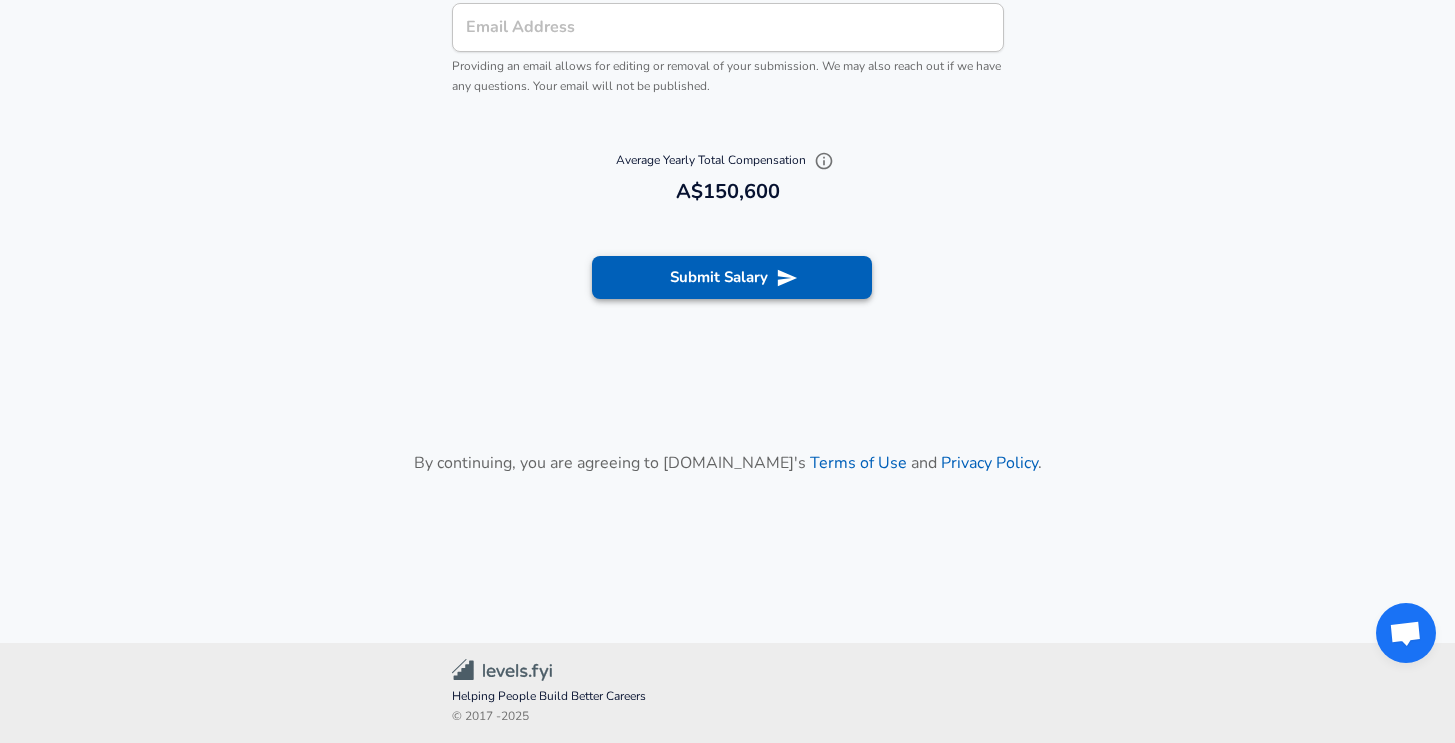 type on "25,100" 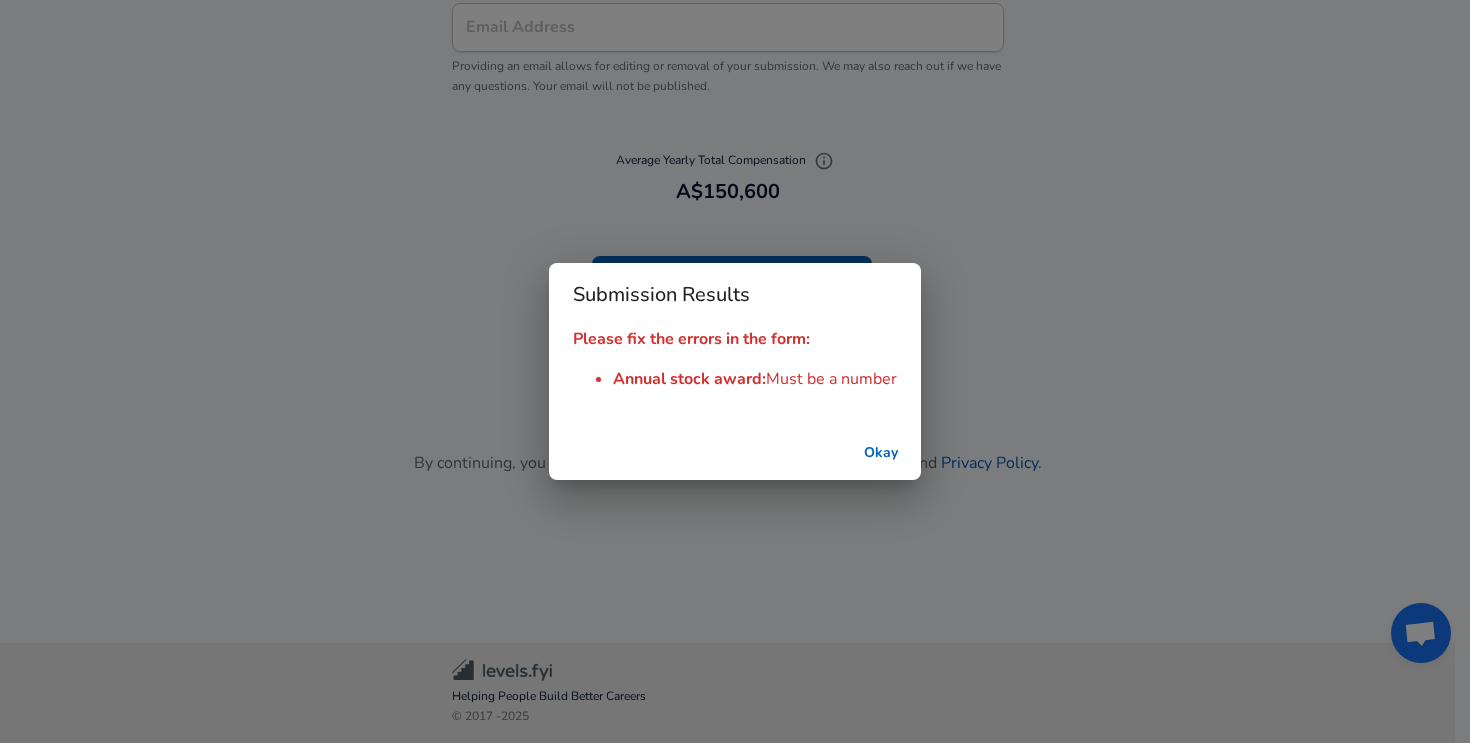 click on "Okay" at bounding box center [881, 453] 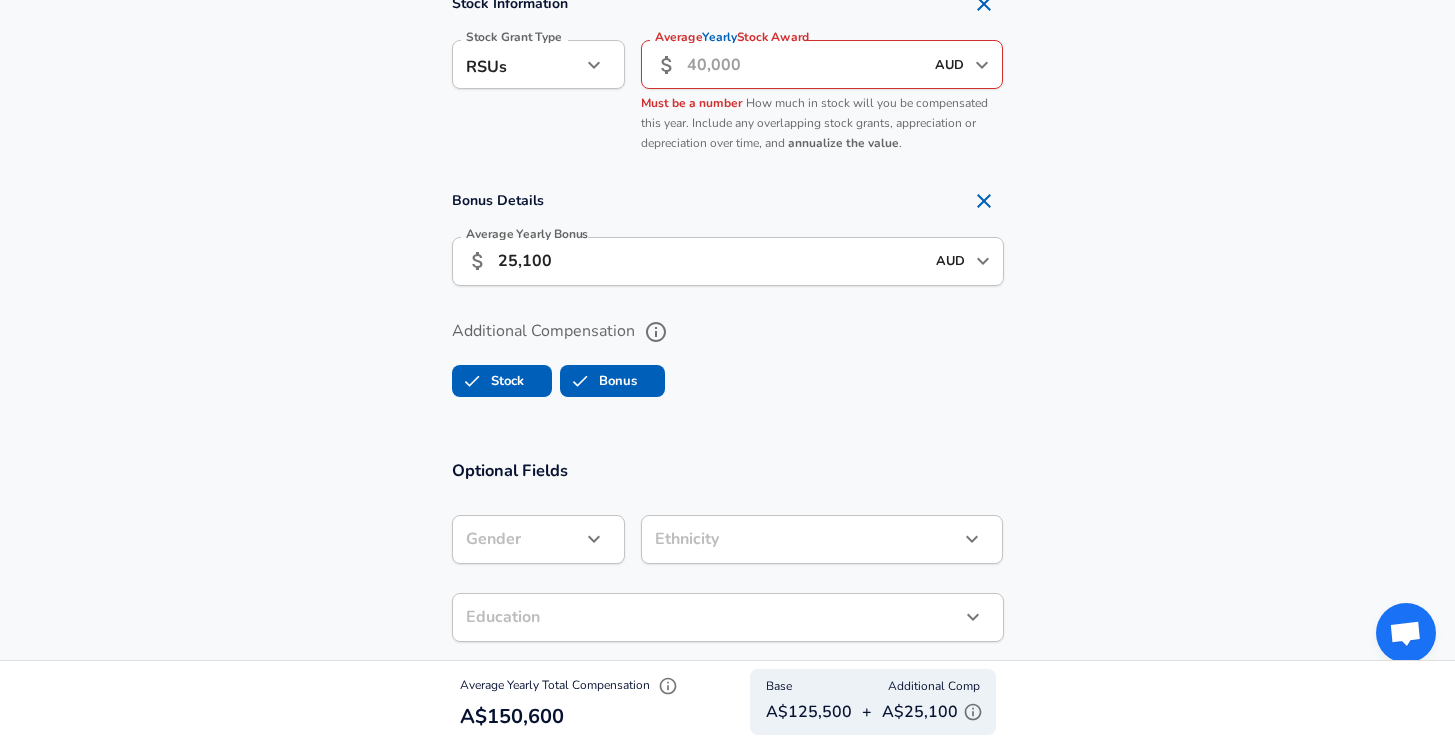 scroll, scrollTop: 1376, scrollLeft: 0, axis: vertical 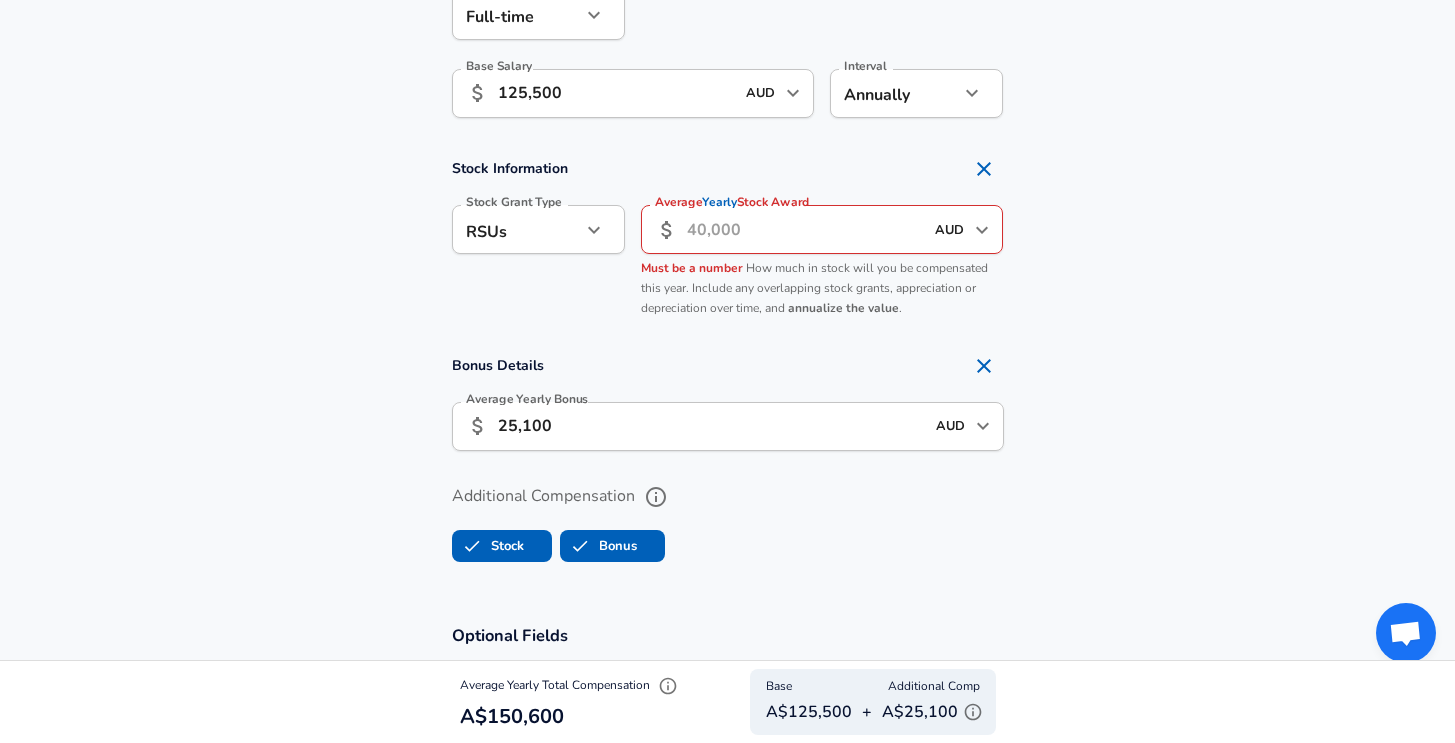 click on "Restart Add Your Salary Upload your offer letter   to verify your submission Enhance Privacy and Anonymity No Automatically hides specific fields until there are enough submissions to safely display the full details.   More Details Based on your submission and the data points that we have already collected, we will automatically hide and anonymize specific fields if there aren't enough data points to remain sufficiently anonymous. Company & Title Information   Enter the company you received your offer from Company Commonwealth Bank of Australia Company   Select the title that closest resembles your official title. This should be similar to the title that was present on your offer letter. Title Software Engineer Title Job Family Software Engineer Job Family   Select a Specialization that best fits your role. If you can't find one, select 'Other' to enter a custom specialization Select Specialization ML / AI ML / AI Select Specialization   Level Software Engineer Level Work Experience and Location New Offer Yes" at bounding box center [727, -1005] 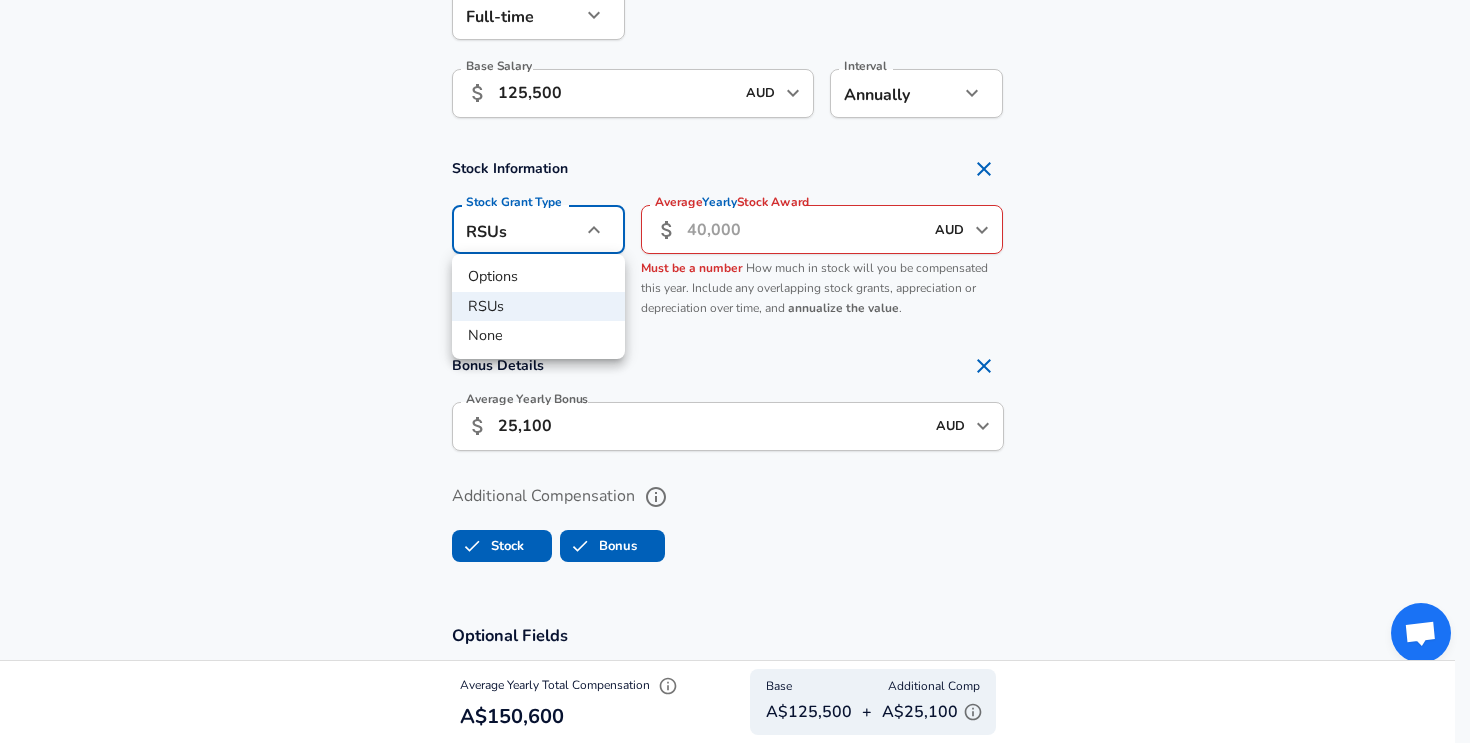 click on "None" at bounding box center [538, 336] 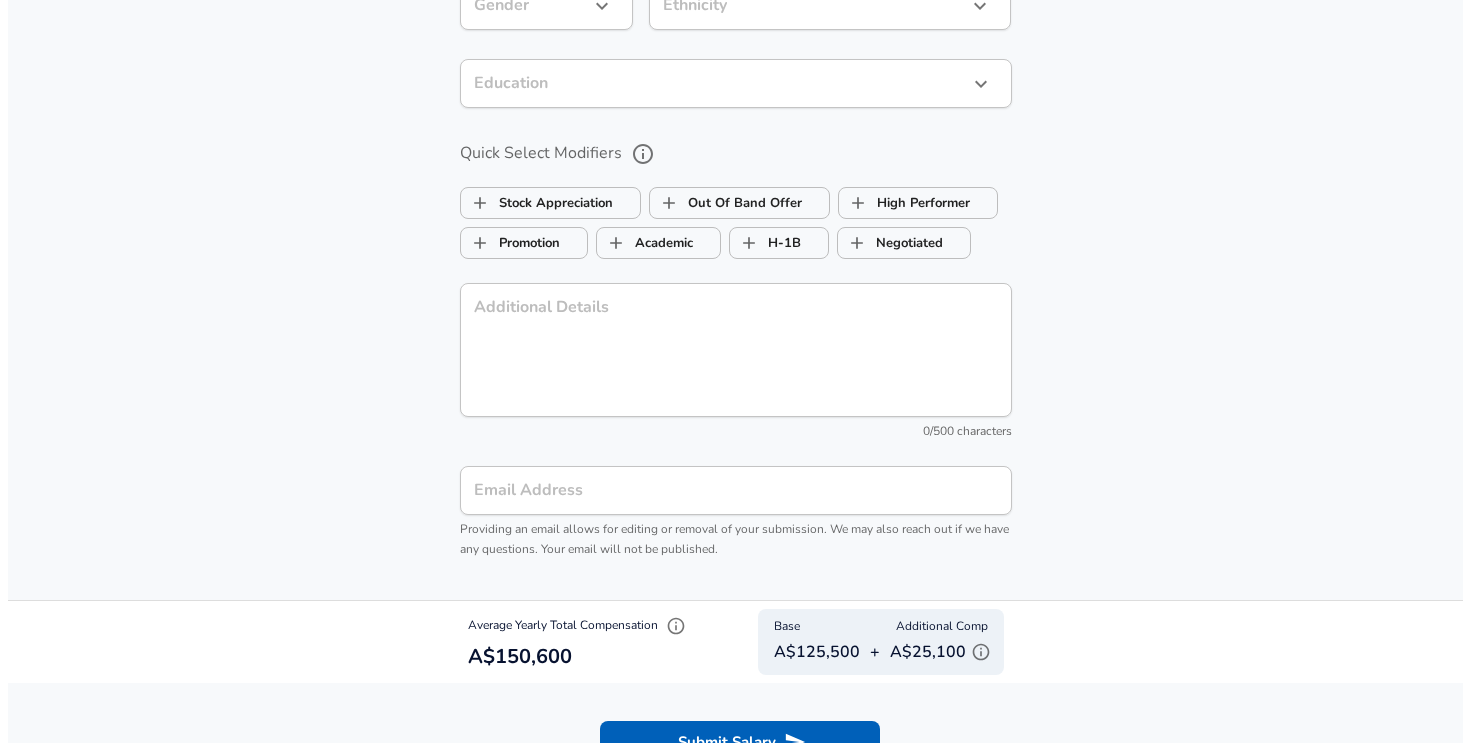 scroll, scrollTop: 2271, scrollLeft: 0, axis: vertical 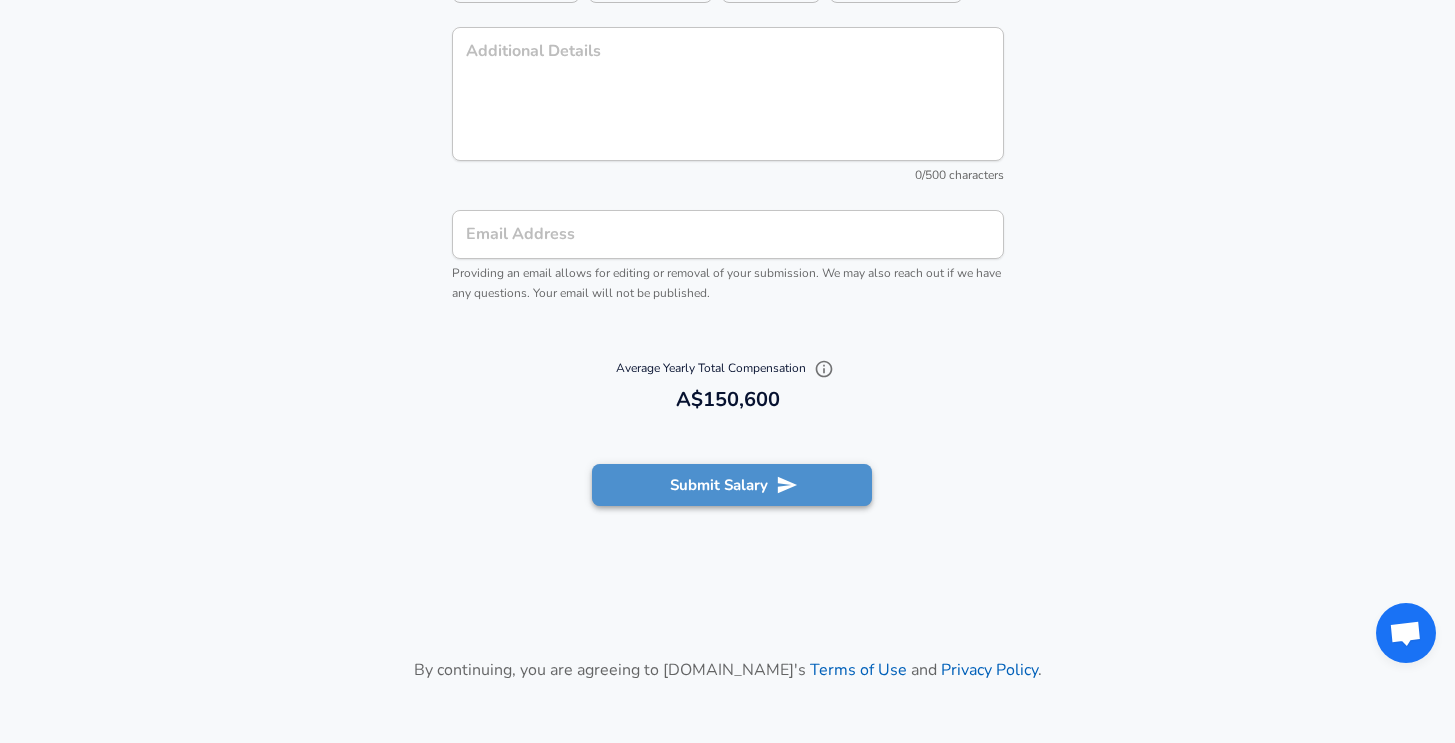 click on "Submit Salary" at bounding box center (732, 485) 